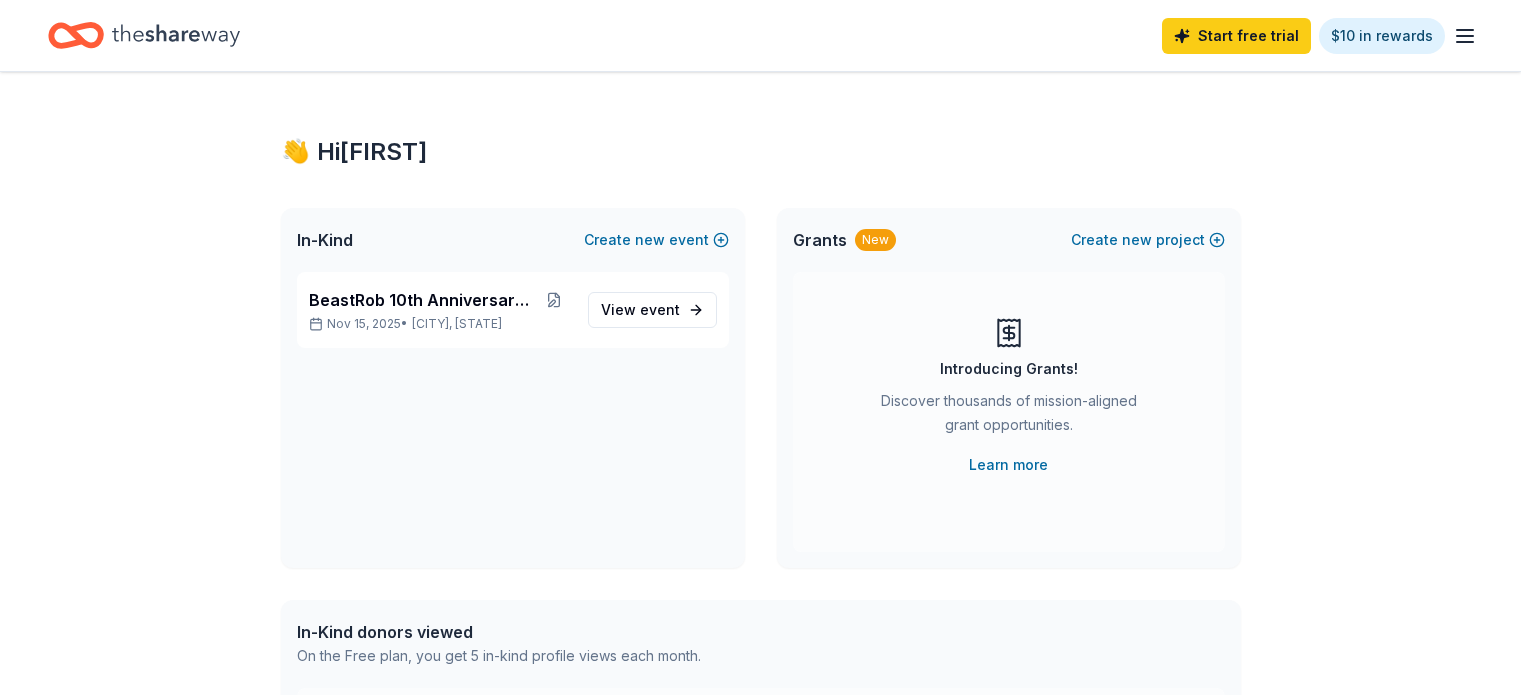 scroll, scrollTop: 0, scrollLeft: 0, axis: both 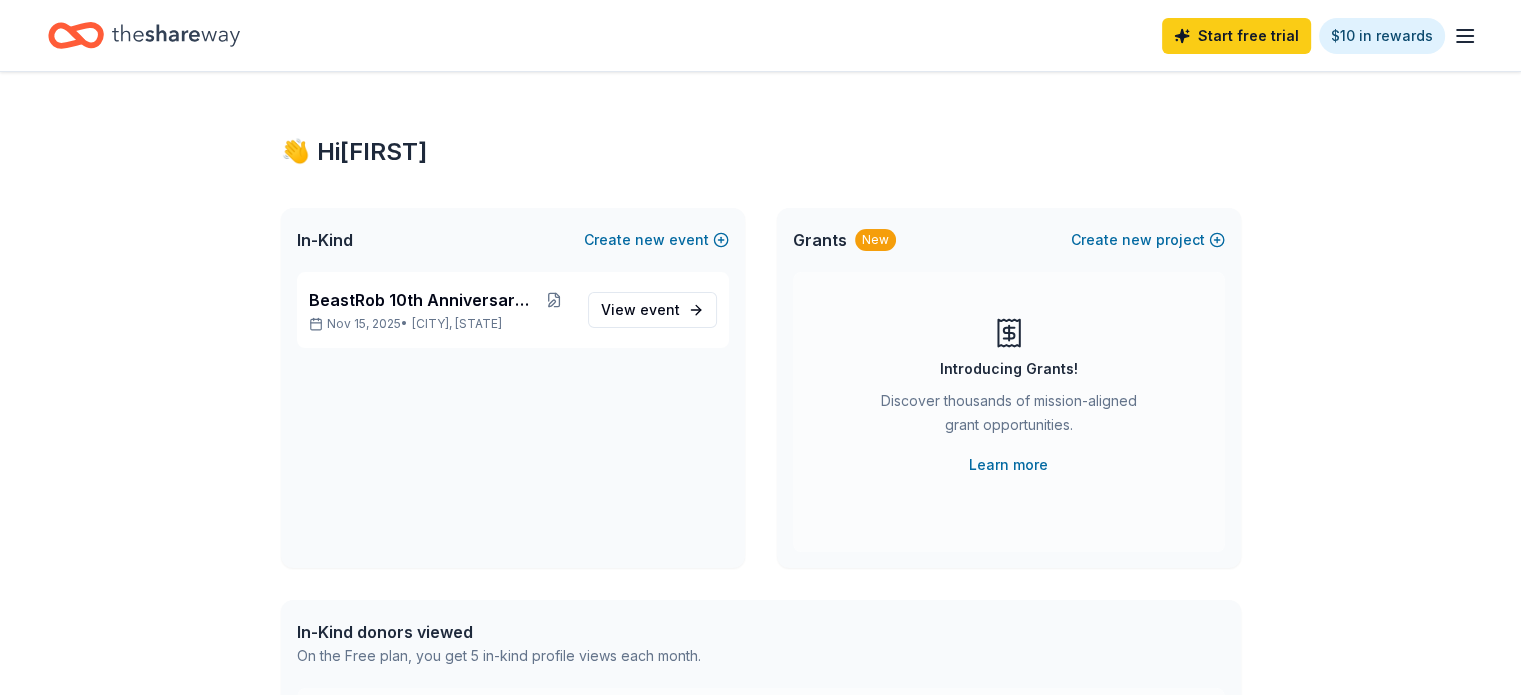 click 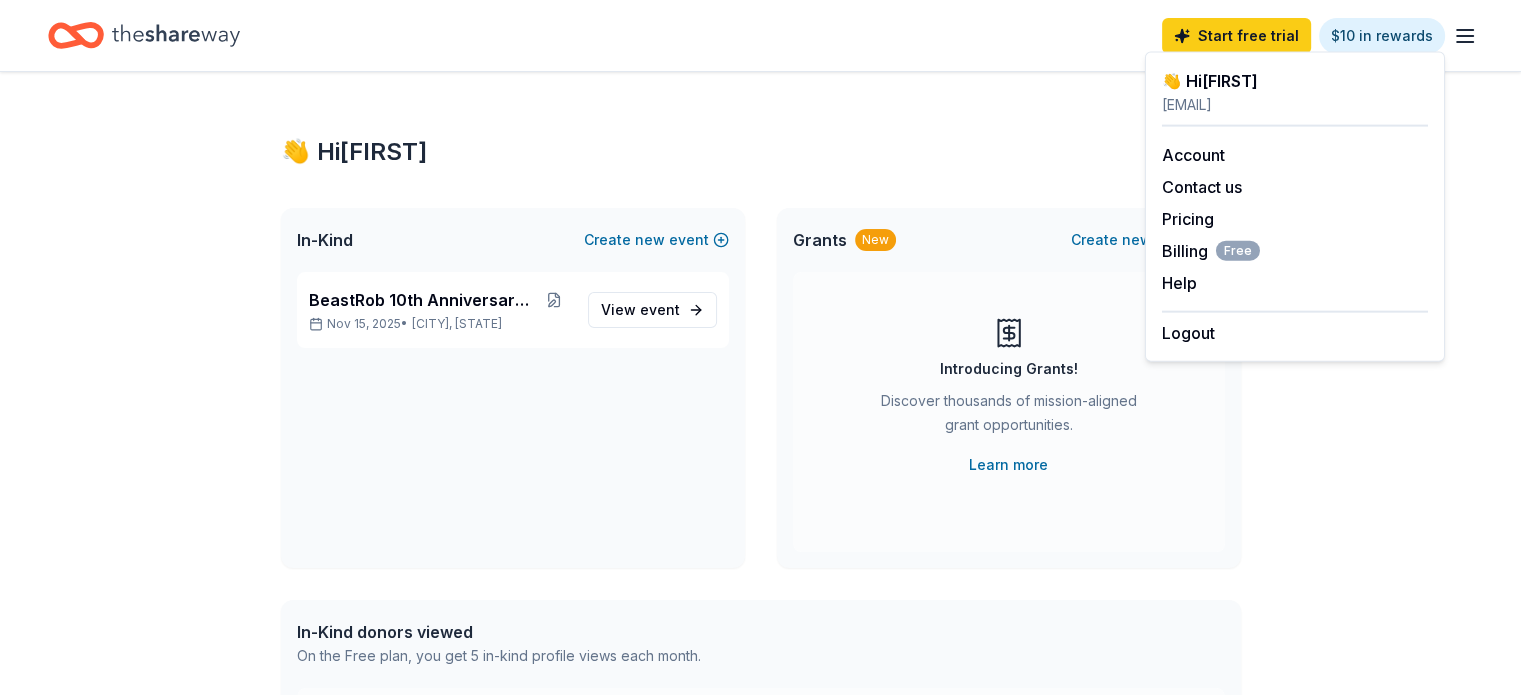 click on "👋 Hi [FIRST] In-Kind Create new event BeastRob 10th Anniversary Gala [DATE], [YEAR] • [CITY], [STATE] View event Grants New Create new project Introducing Grants! Discover thousands of mission-aligned grant opportunities. Learn more In-Kind donors viewed On the Free plan, you get 5 in-kind profile views each month. You have not yet viewed any in-kind profiles this month. Grants viewed On the Free plan, you get 5 grant profile views each month. You have not yet viewed any grant profiles this month. Create a new project to view grants." at bounding box center (760, 636) 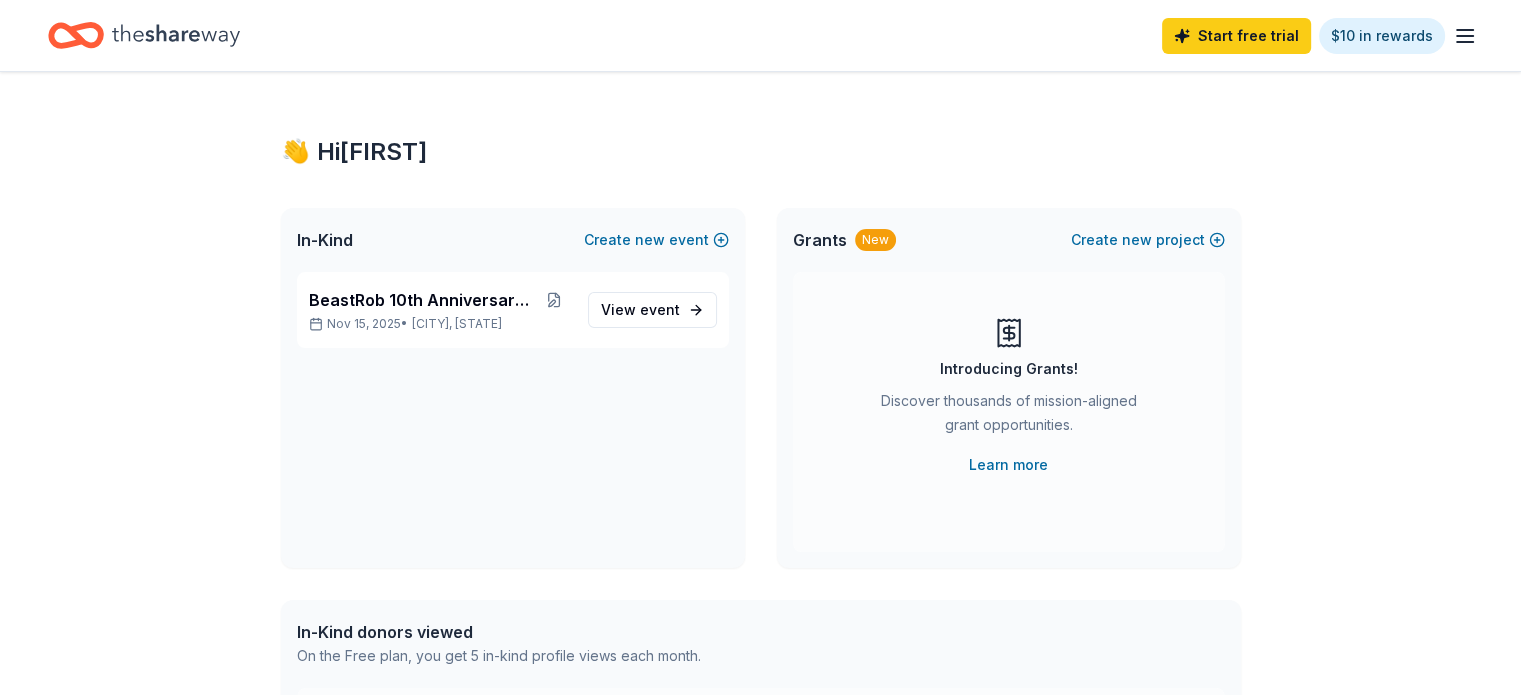 click 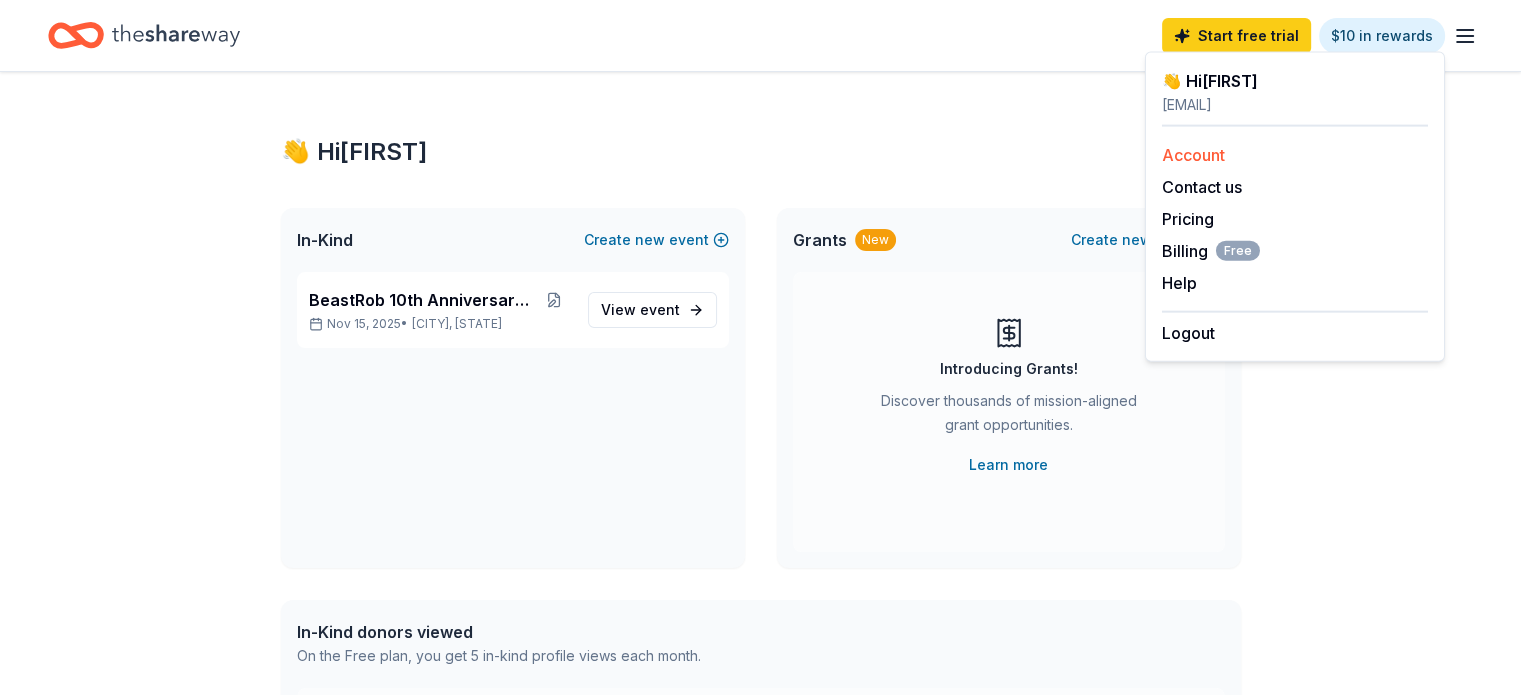 click on "Account" at bounding box center (1193, 155) 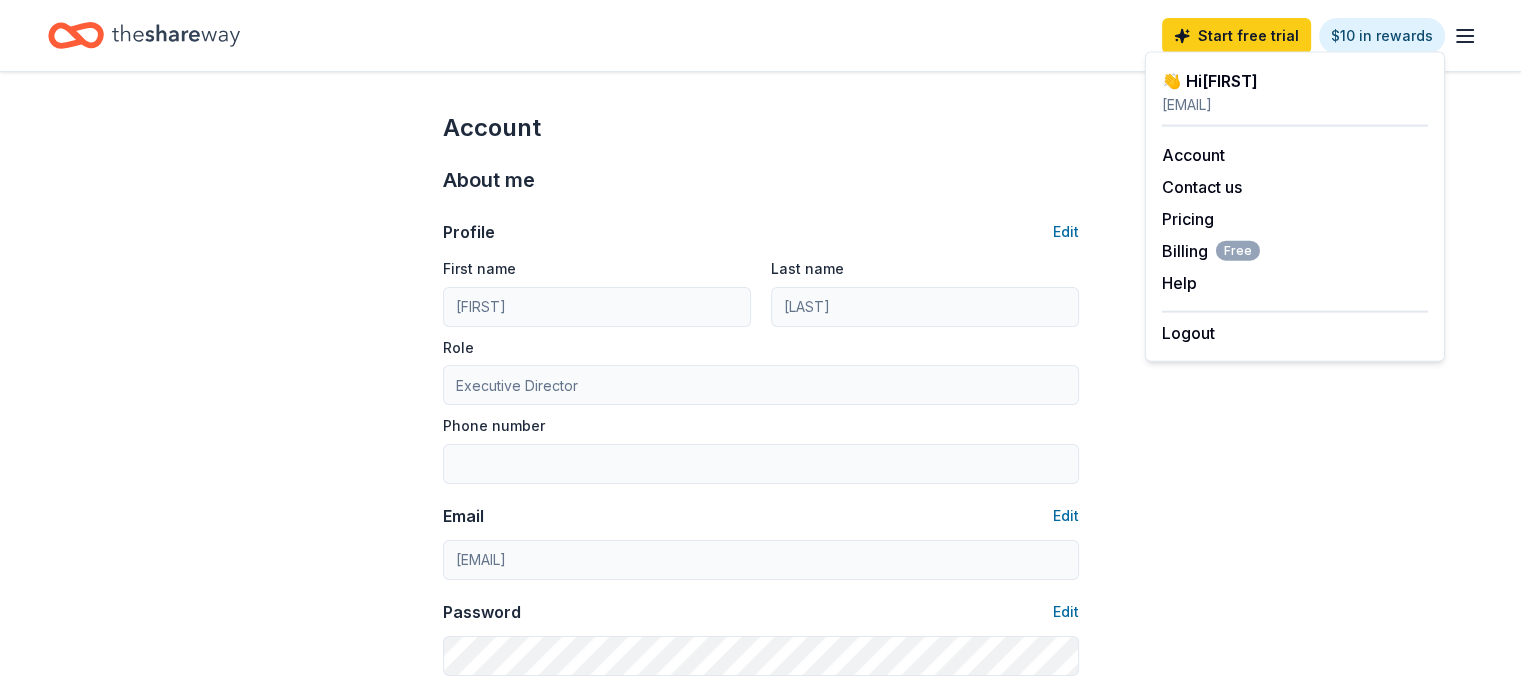 click on "Account About me Profile Edit First name [FIRST] Last name [LAST] Role Executive Director Phone number Email Edit [EMAIL] Password Edit Organization details Organization profile Edit Organization name BeastRob ZIP code [ZIPCODE] Website http://beastrob.org/ EIN Edit [EIN] 501(c)(3) Letter Edit About your organization Edit Cause tags Health Wellness & Fitness Social Justice Mission statement At BeastRob, we believe every warrior deserves a tribe. We are a nonprofit dedicated to raising awareness, building community, and fueling the fight against Colorectal Cancer through movement, empowerment, and bold advocacy. Our mission is to turn pain into power by hosting fun, fitness-forward events that uplift those impacted, educate the public, and inspire collective action. Because behind every battle, there’s a beast. Social handles Edit Instagram LinkedIn Facebook X (Twitter)" at bounding box center [761, 965] 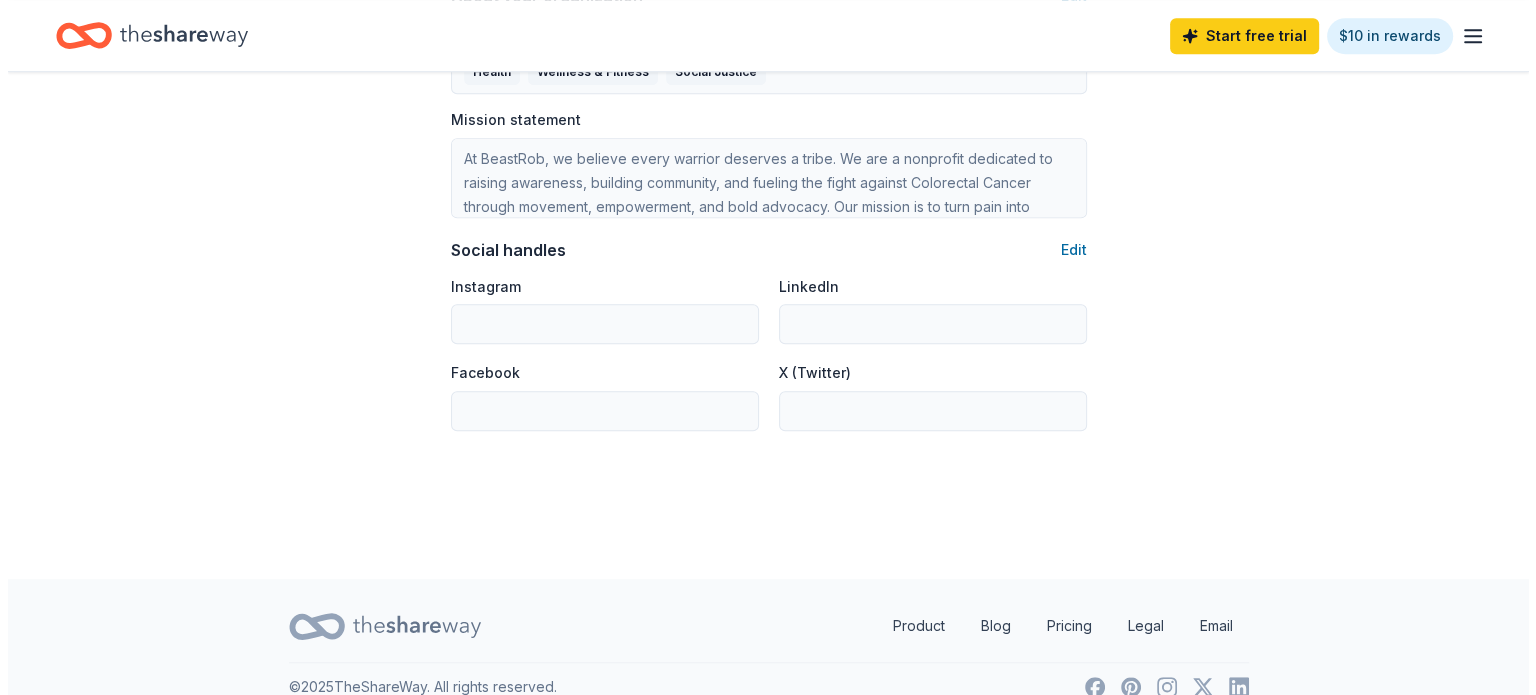 scroll, scrollTop: 1278, scrollLeft: 0, axis: vertical 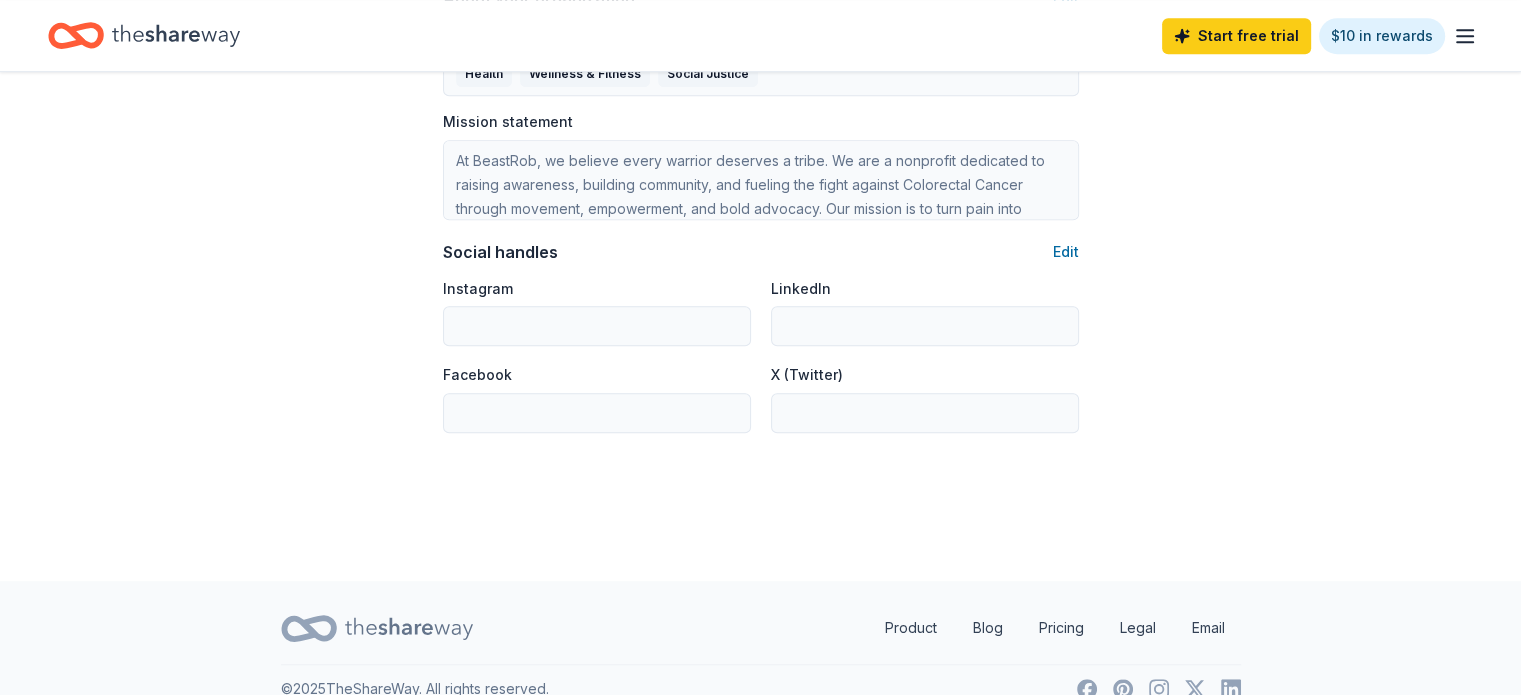 click on "Account About me Profile Edit First name [FIRST] Last name [LAST] Role Executive Director Phone number Email Edit [EMAIL] Password Edit Organization details Organization profile Edit Organization name BeastRob ZIP code [ZIPCODE] Website http://beastrob.org/ EIN Edit [EIN] 501(c)(3) Letter Edit About your organization Edit Cause tags Health Wellness & Fitness Social Justice Mission statement At BeastRob, we believe every warrior deserves a tribe. We are a nonprofit dedicated to raising awareness, building community, and fueling the fight against Colorectal Cancer through movement, empowerment, and bold advocacy. Our mission is to turn pain into power by hosting fun, fitness-forward events that uplift those impacted, educate the public, and inspire collective action. Because behind every battle, there’s a beast. Social handles Edit Instagram LinkedIn Facebook X (Twitter)" at bounding box center [760, -313] 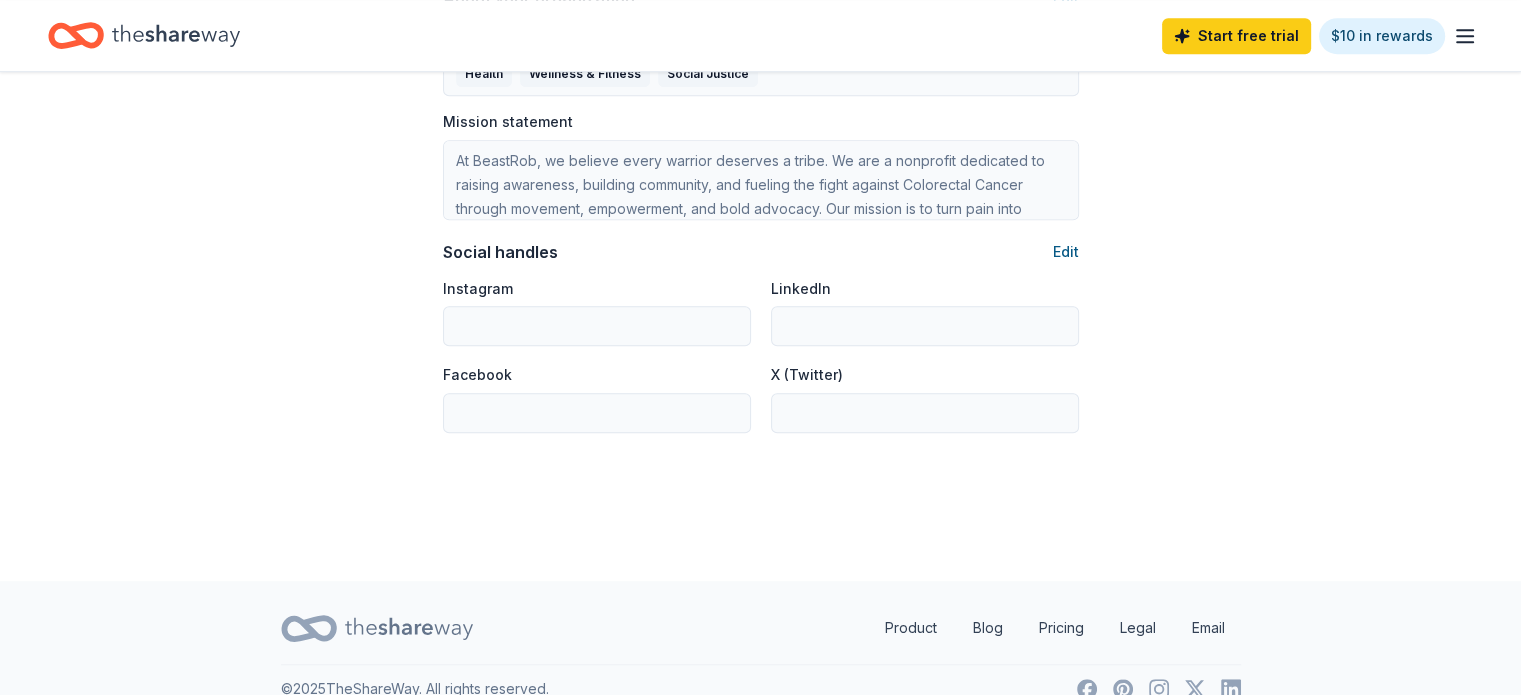 click on "Edit" at bounding box center (1066, 252) 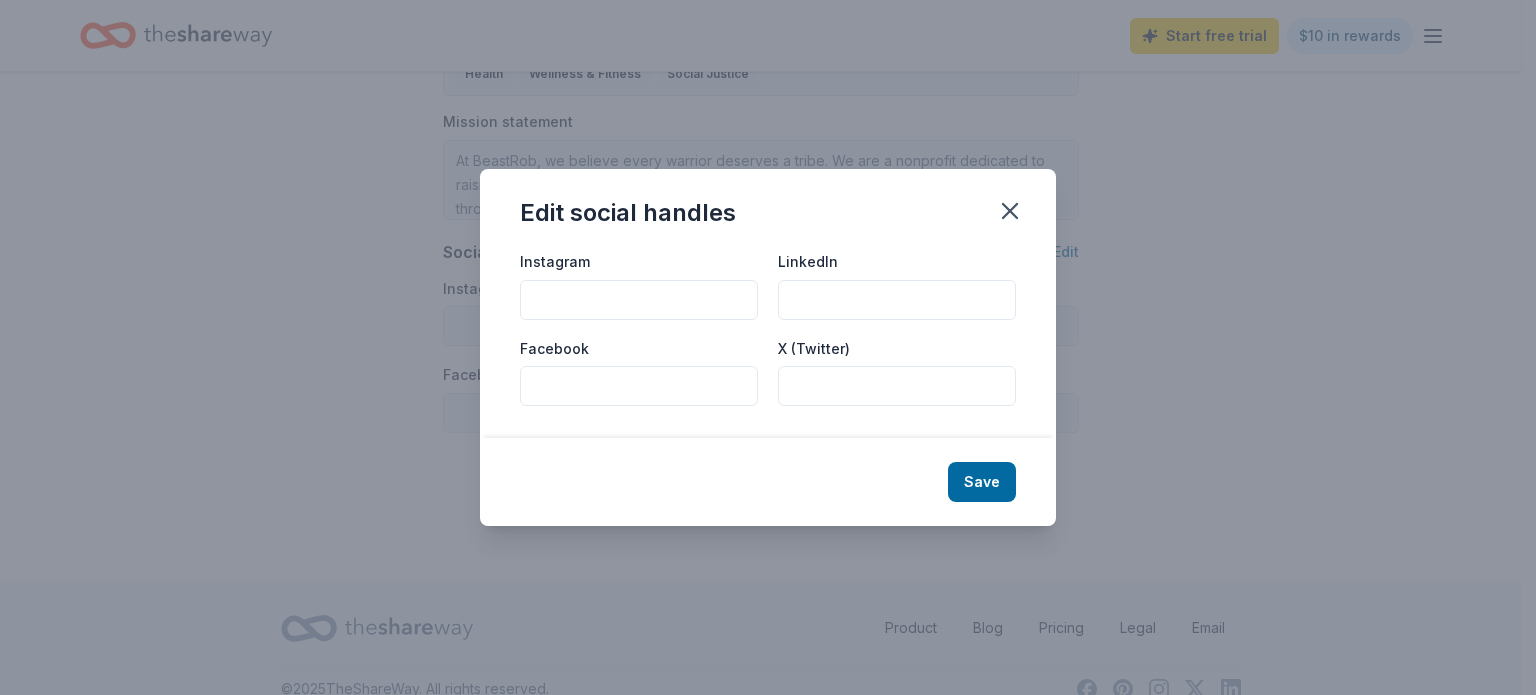 click on "LinkedIn" at bounding box center [897, 300] 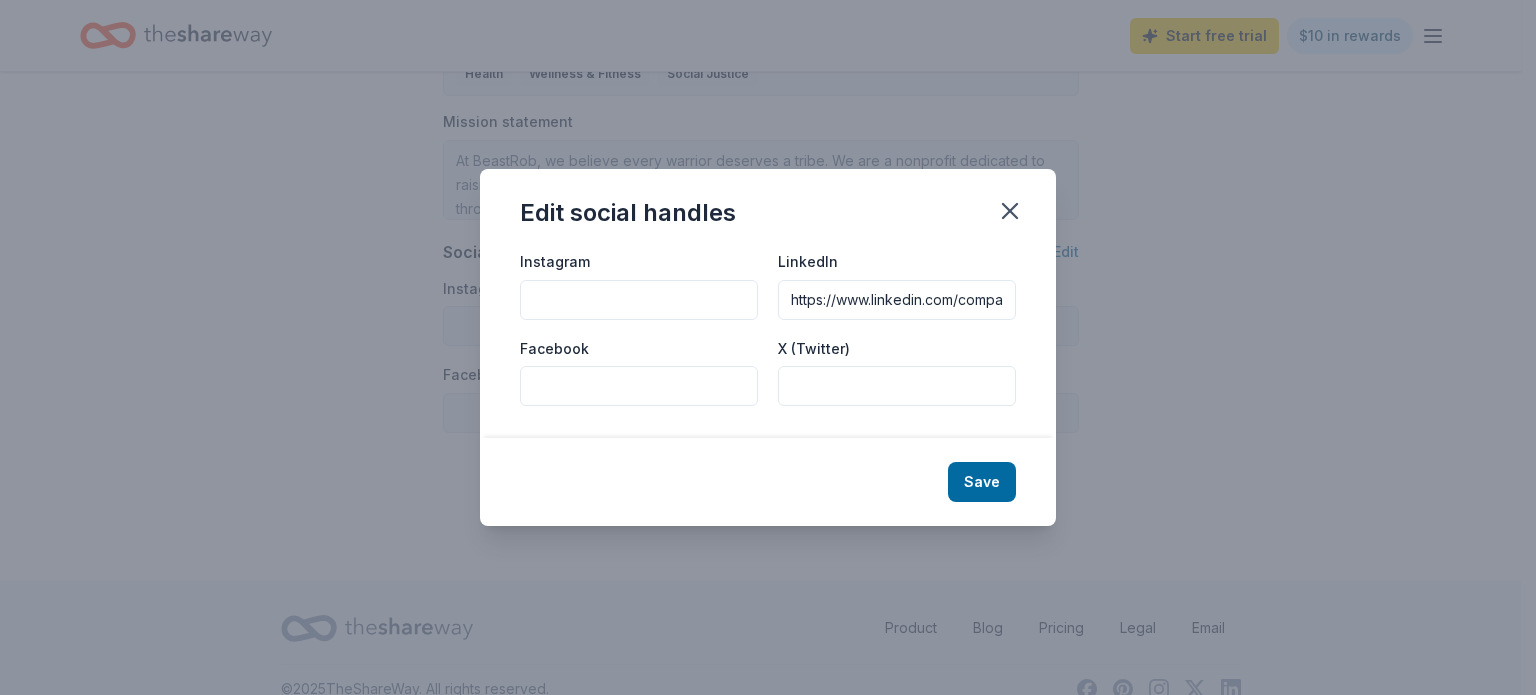 scroll, scrollTop: 0, scrollLeft: 117, axis: horizontal 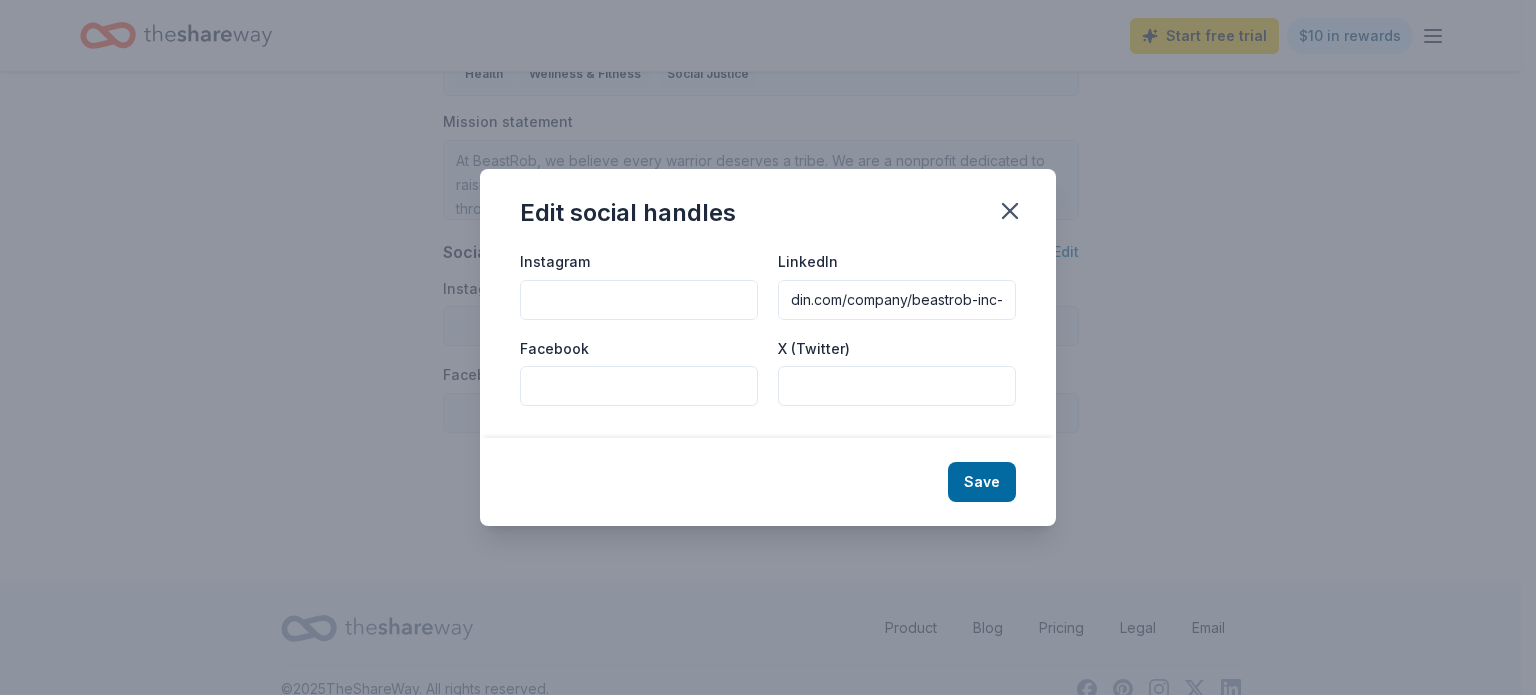 type on "https://www.linkedin.com/company/beastrob-inc-" 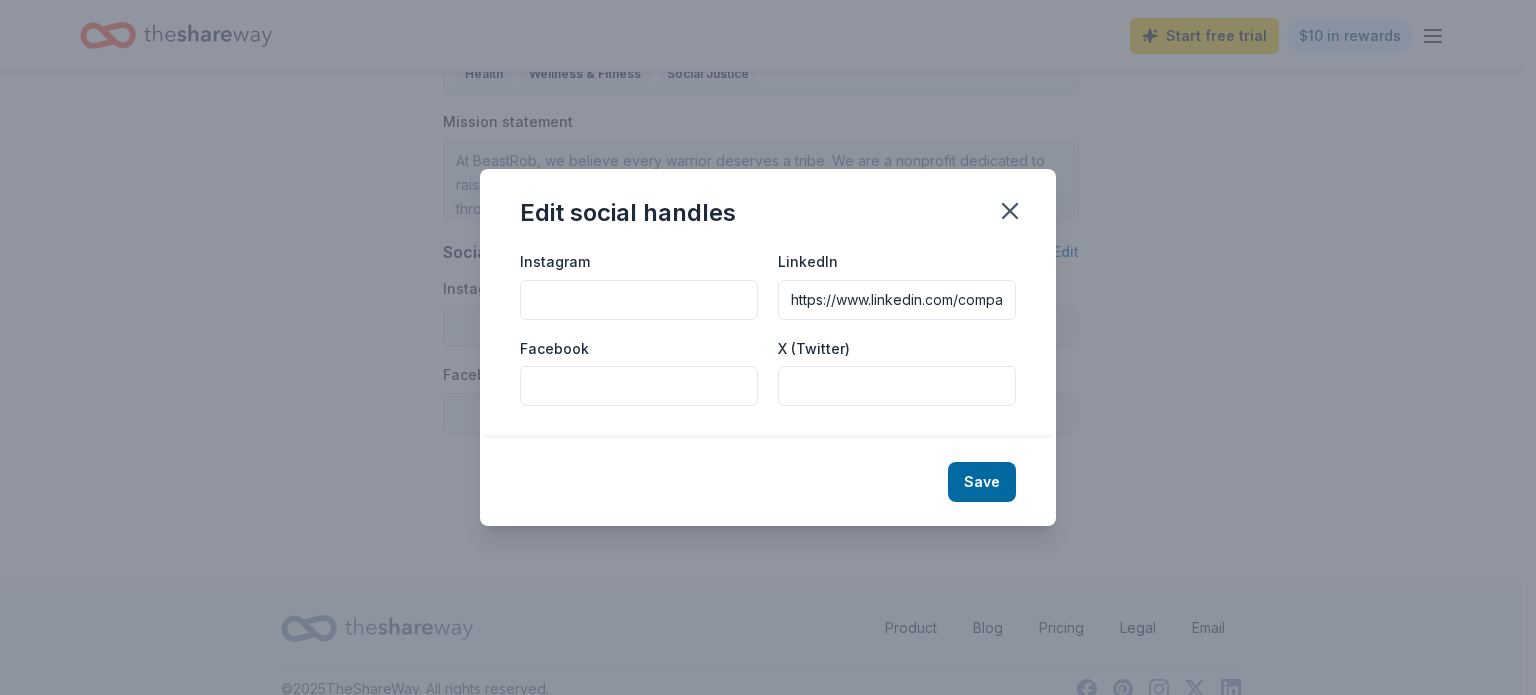 click on "Edit social handles Instagram LinkedIn https://www.linkedin.com/company/beastrob-inc- Facebook X (Twitter) Save" at bounding box center [768, 347] 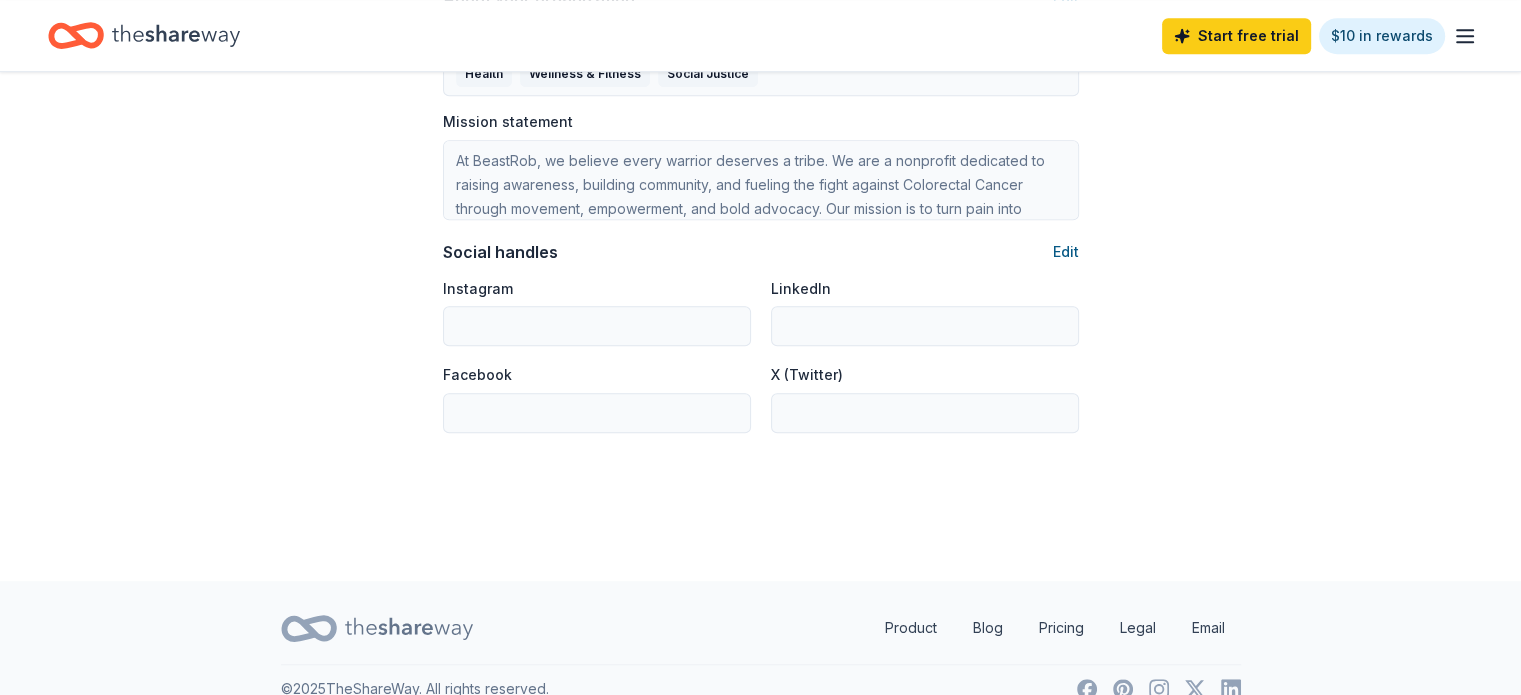 click on "Edit" at bounding box center (1066, 252) 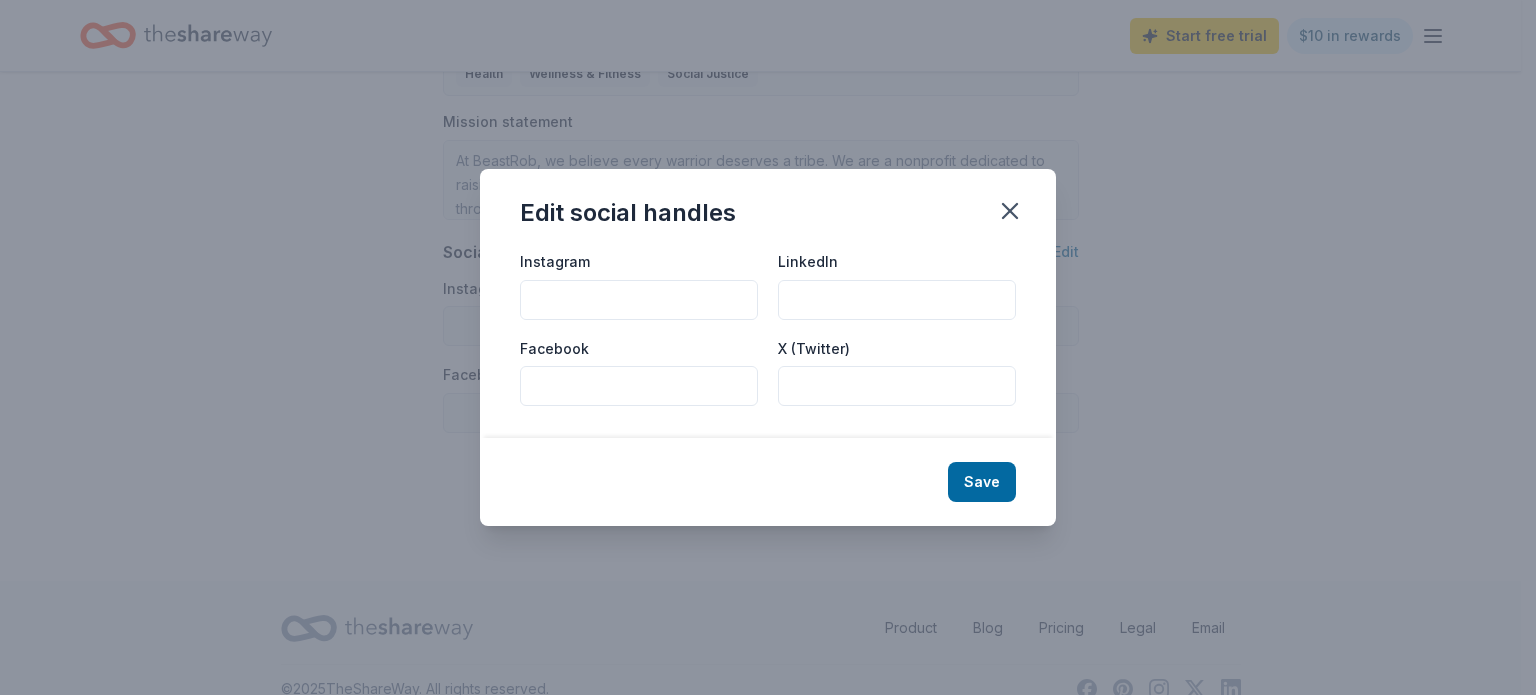 click on "Instagram" at bounding box center (639, 300) 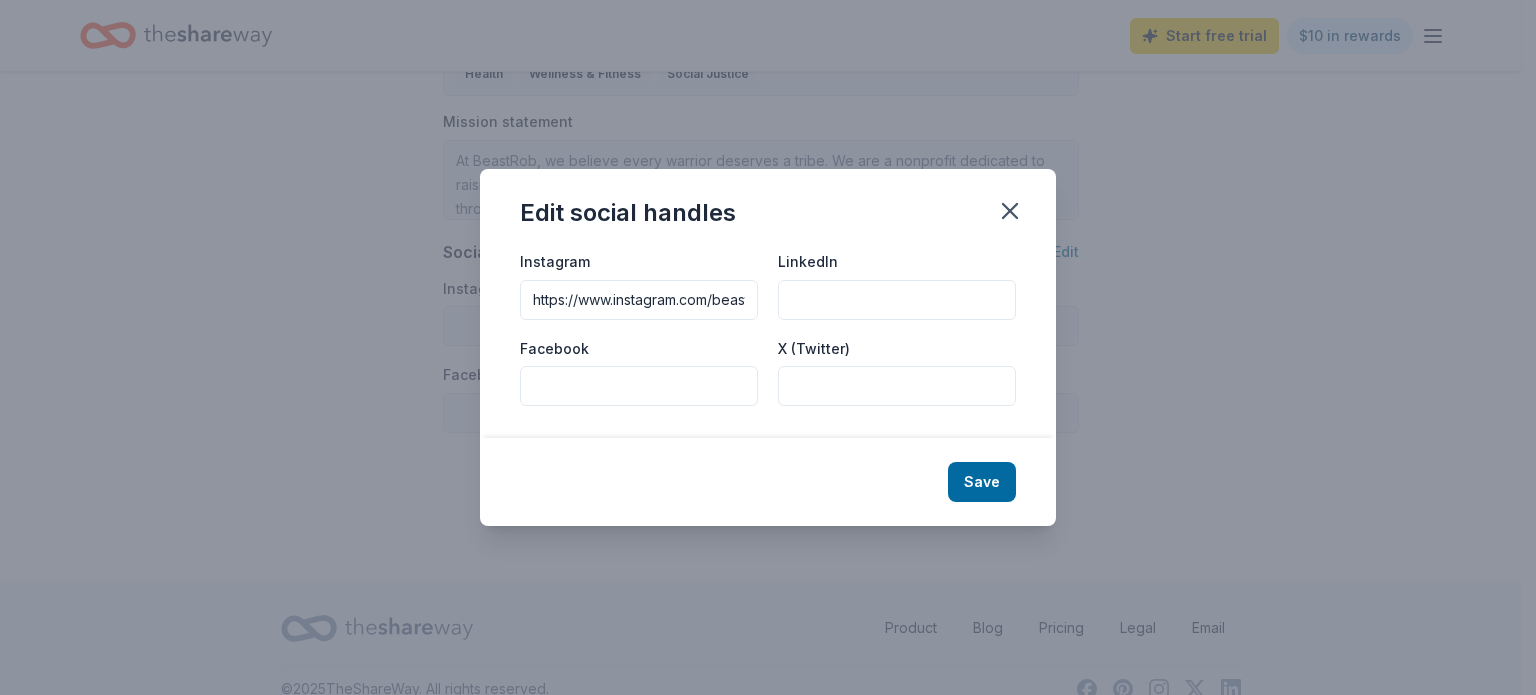 scroll, scrollTop: 0, scrollLeft: 54, axis: horizontal 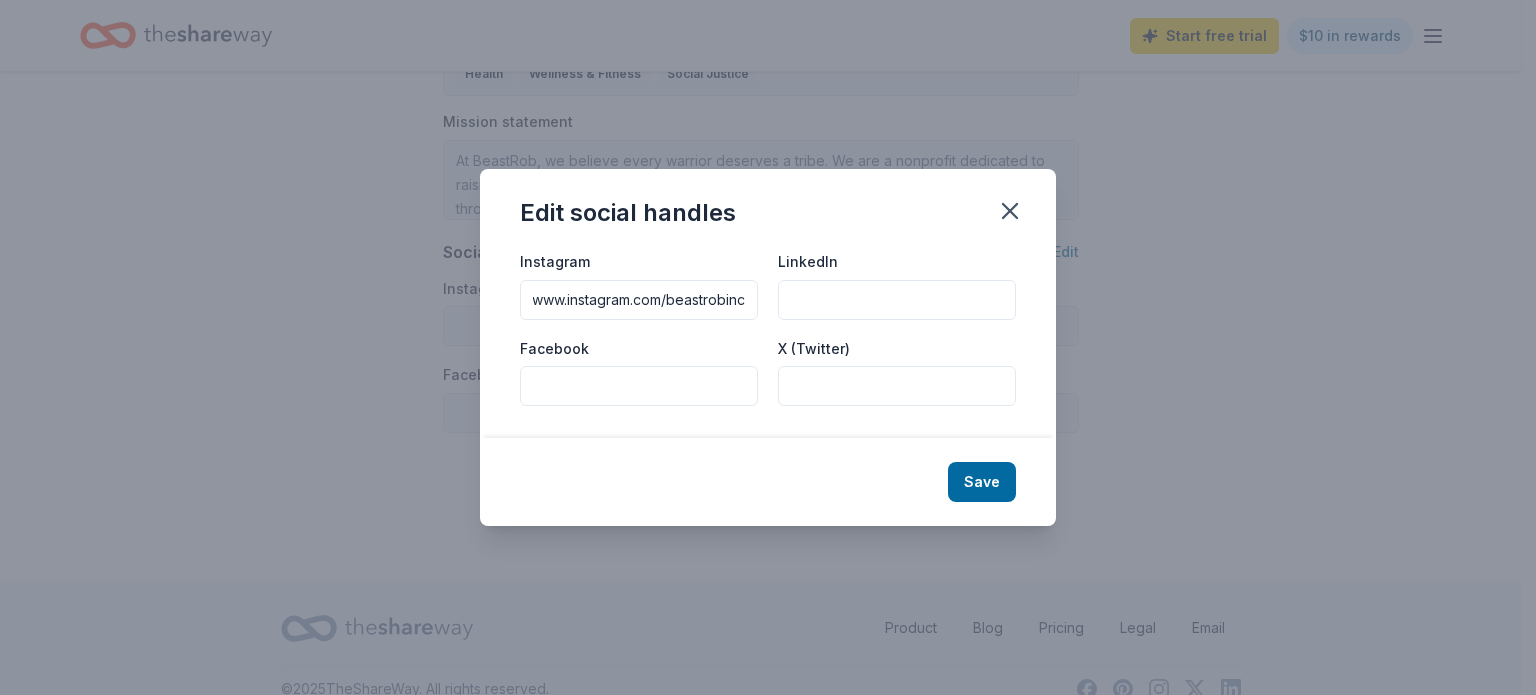 type on "https://www.instagram.com/beastrobinc" 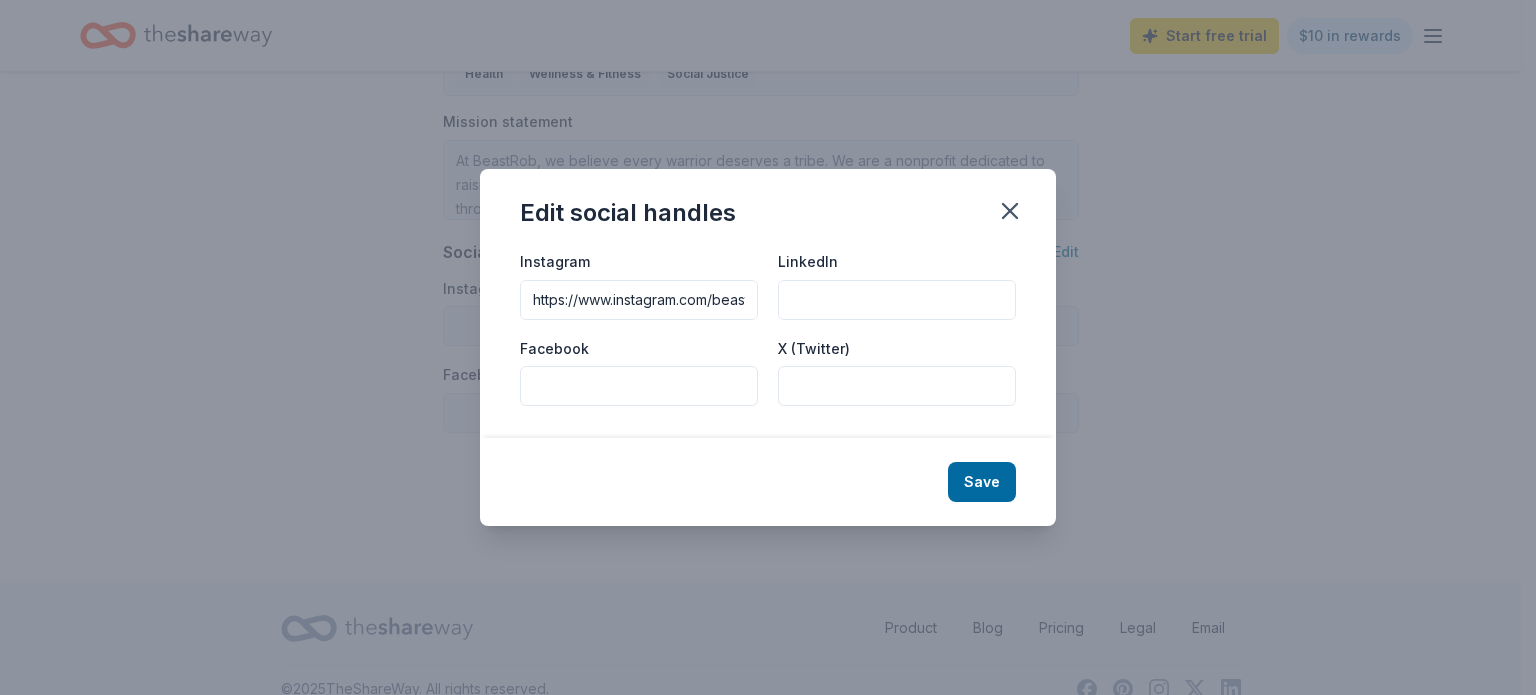 click on "Edit social handles" at bounding box center [768, 209] 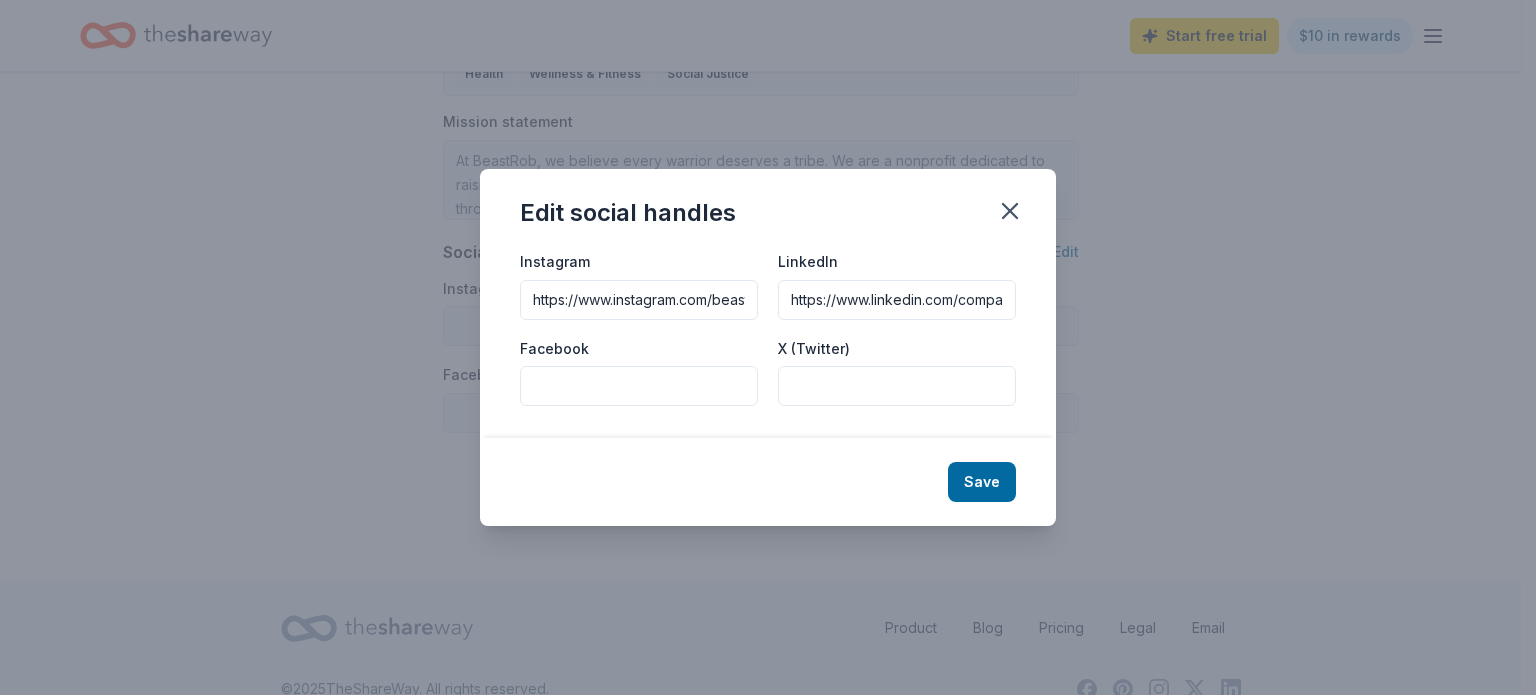 scroll, scrollTop: 0, scrollLeft: 117, axis: horizontal 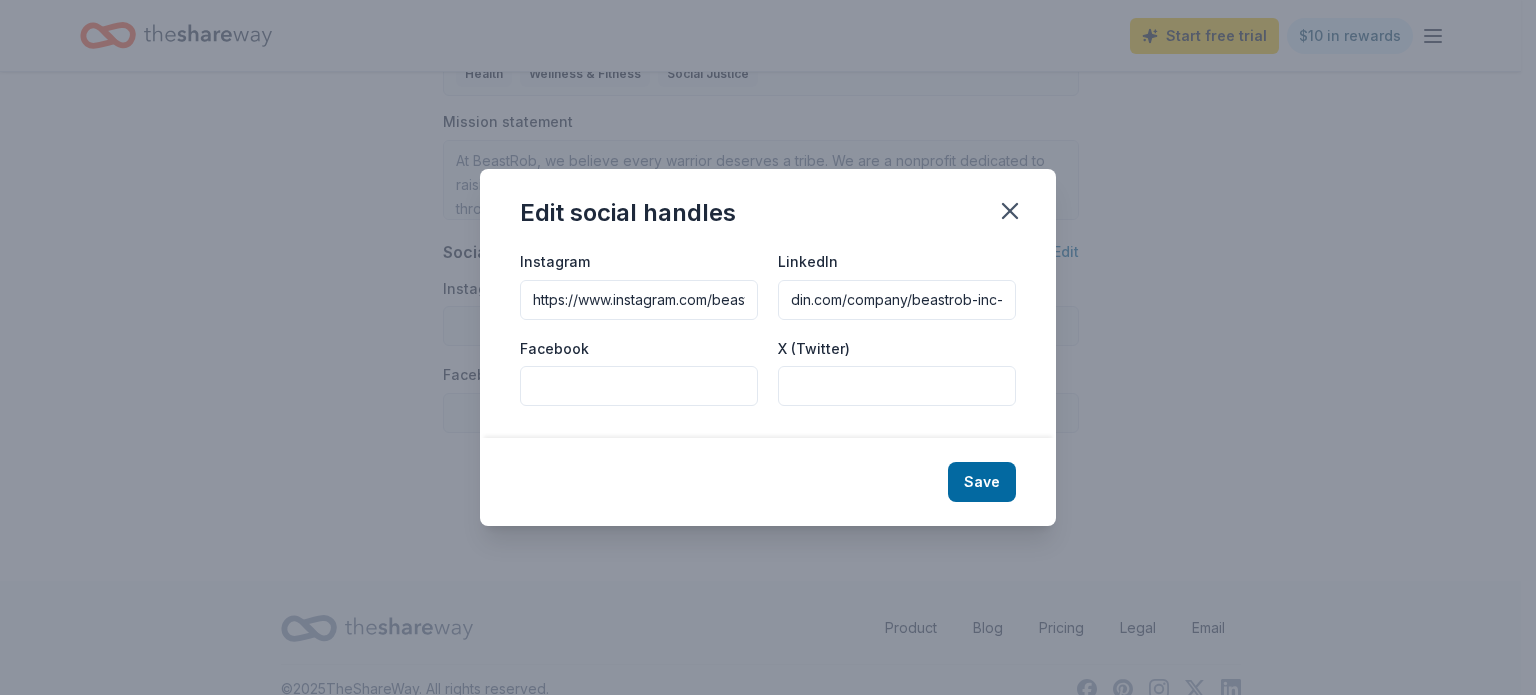 type on "https://www.linkedin.com/company/beastrob-inc-" 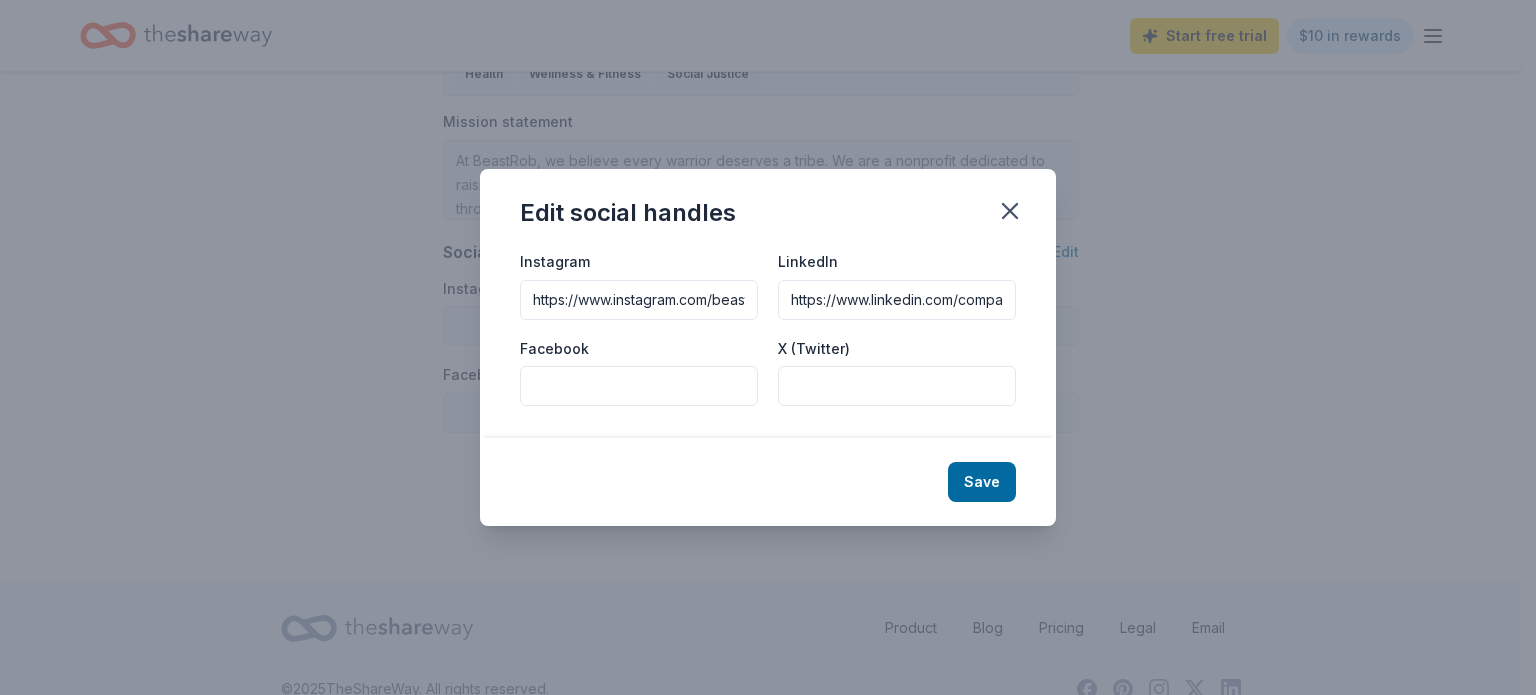 click on "X (Twitter)" at bounding box center (897, 371) 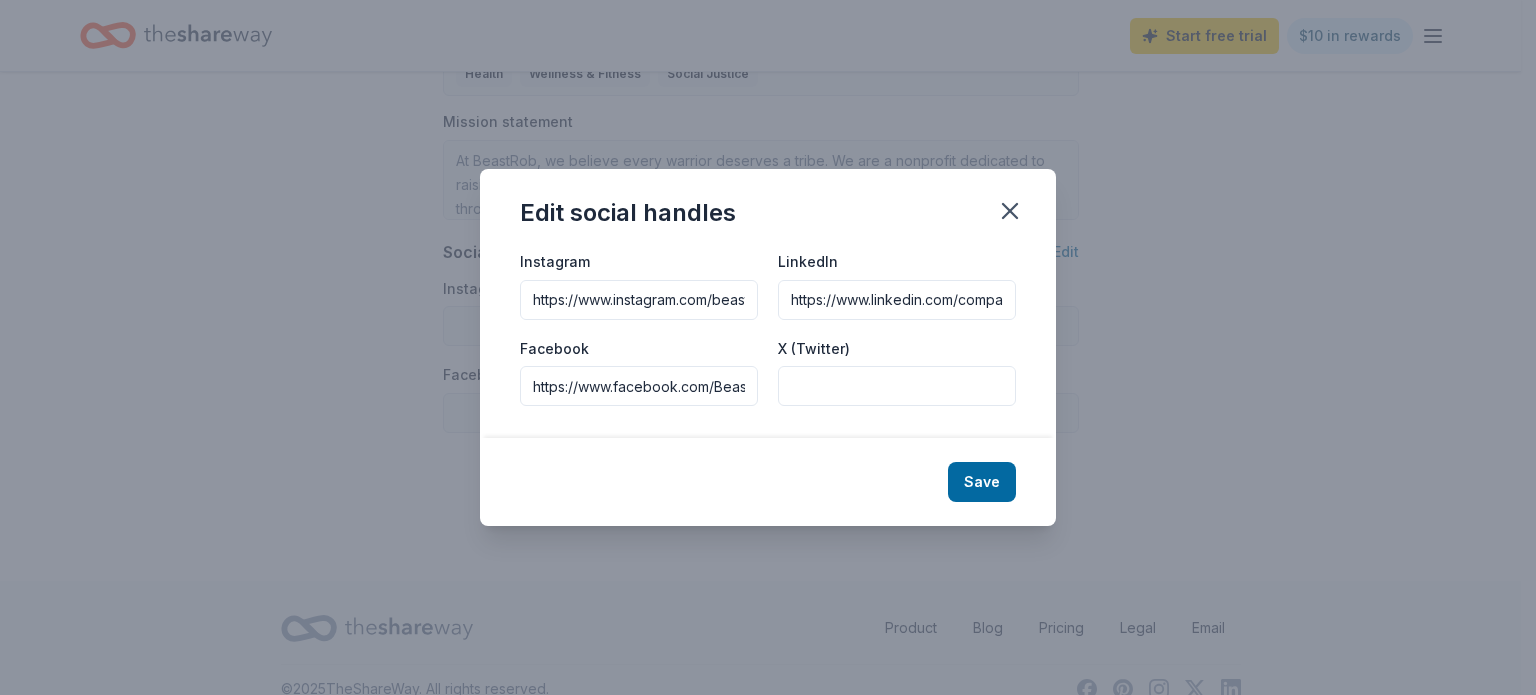 scroll, scrollTop: 0, scrollLeft: 40, axis: horizontal 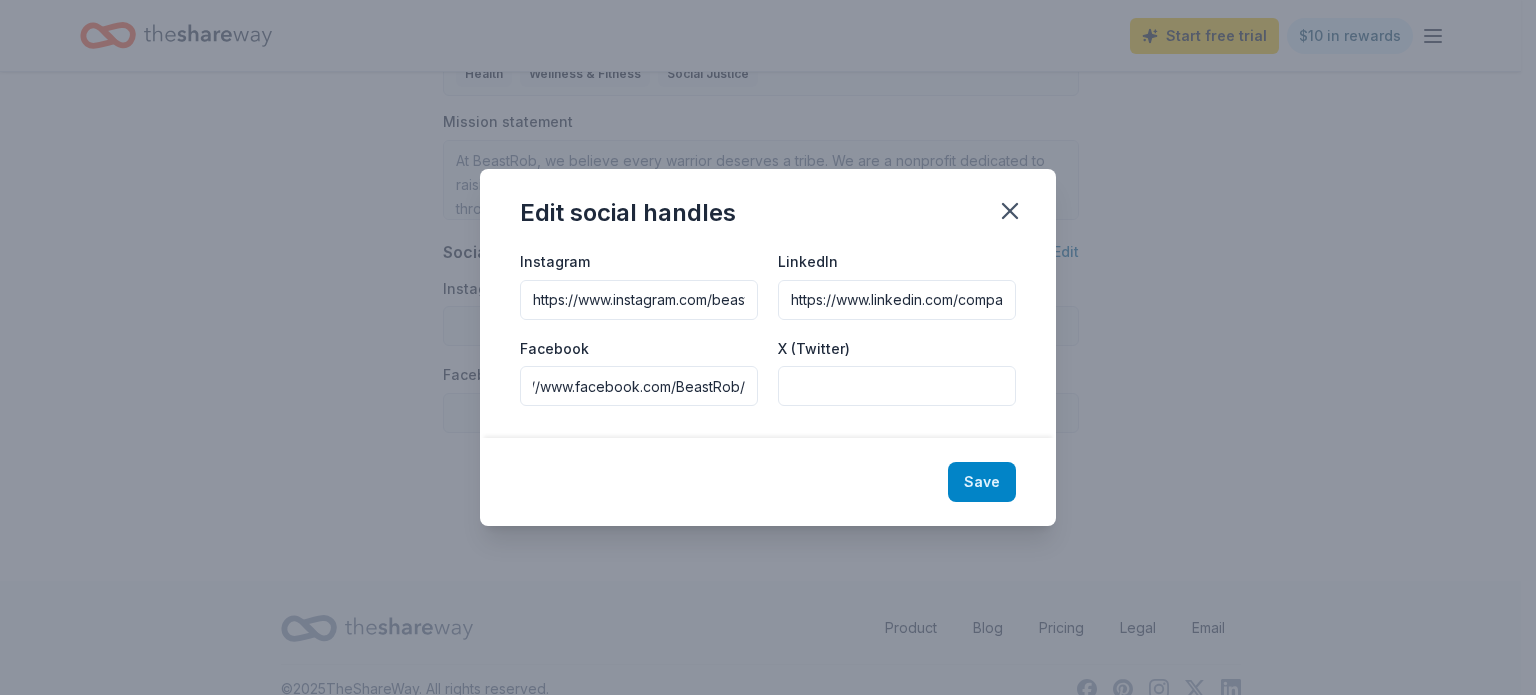 type on "https://www.facebook.com/BeastRob/" 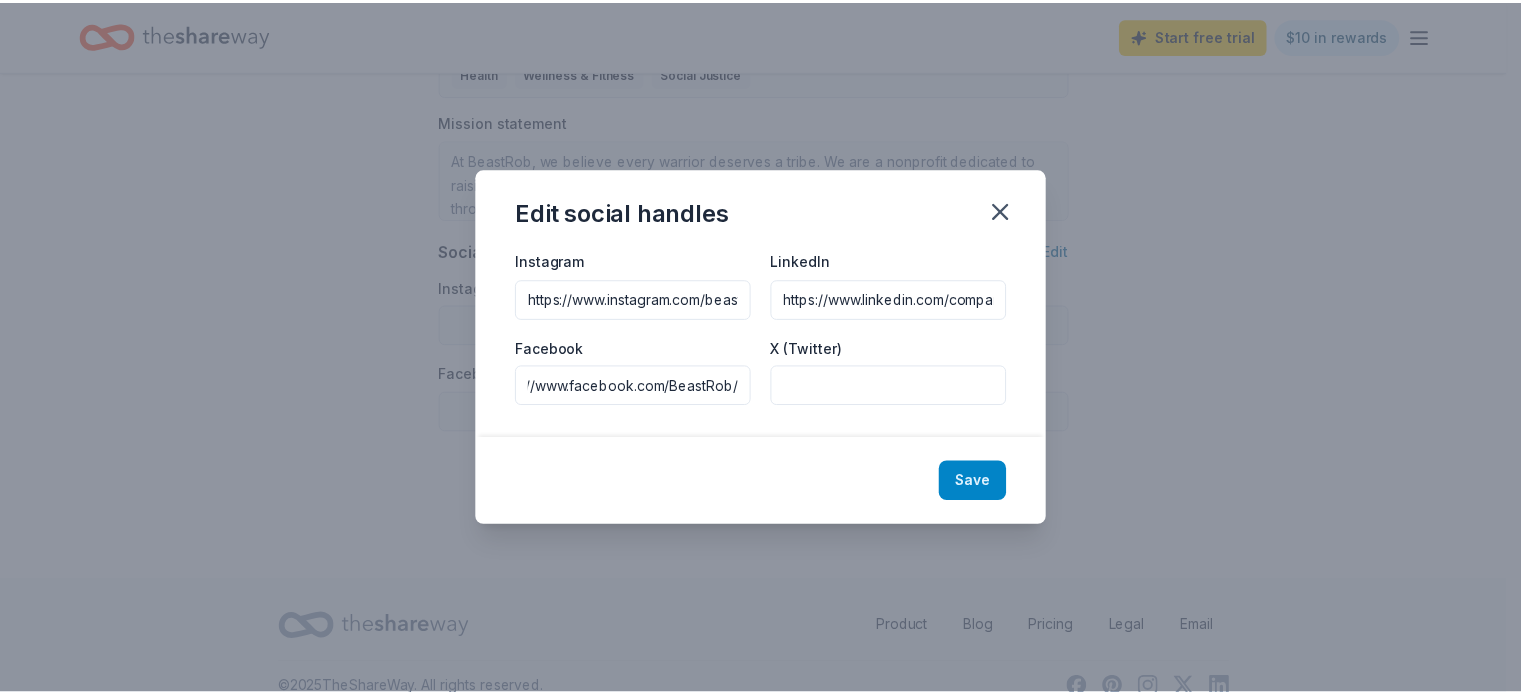 scroll, scrollTop: 0, scrollLeft: 0, axis: both 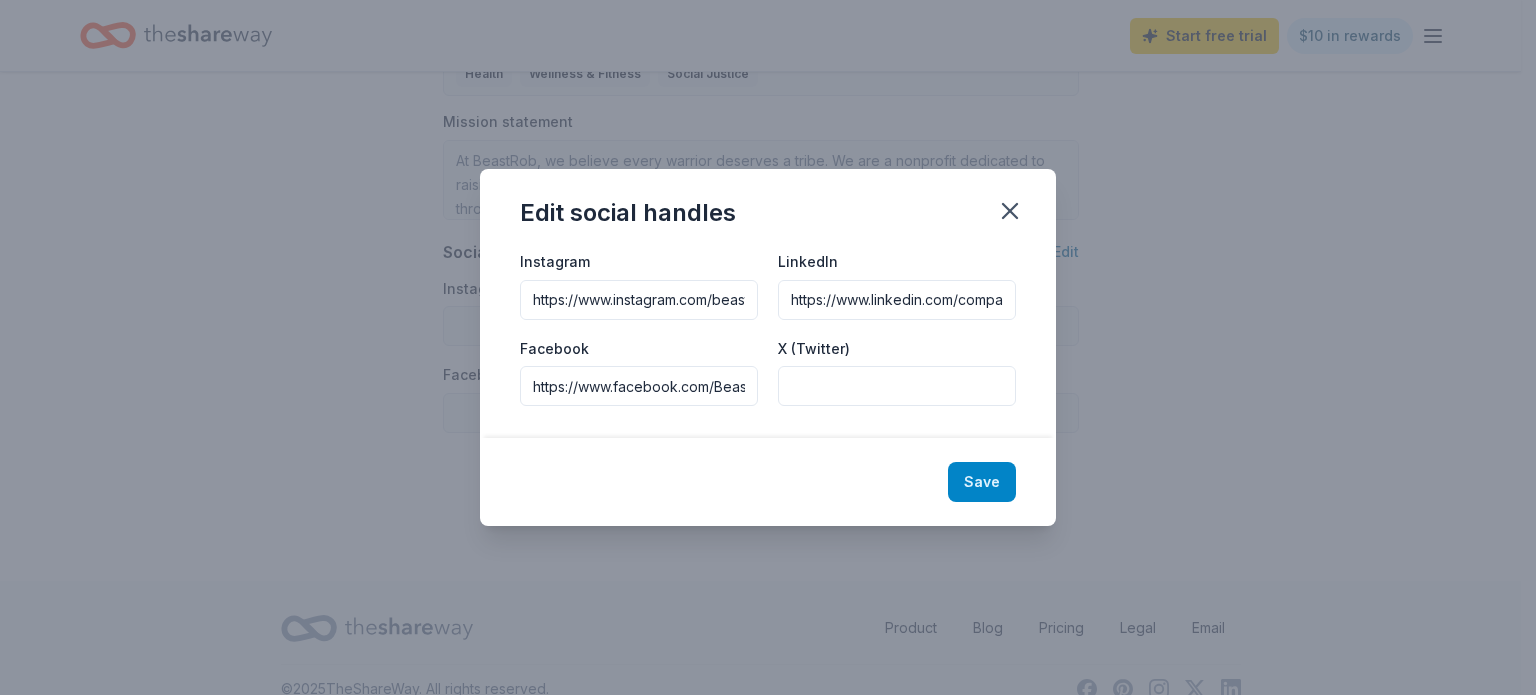 click on "Save" at bounding box center [982, 482] 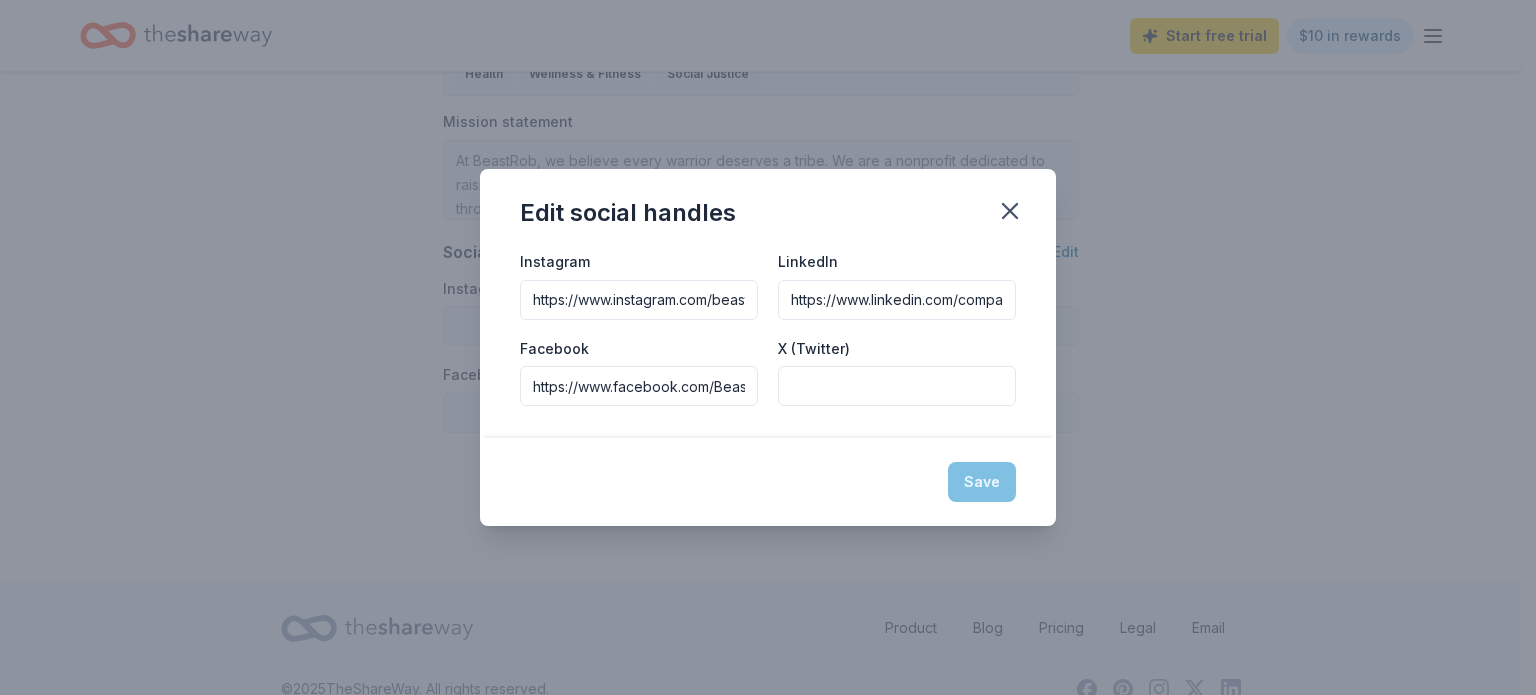 type on "https://www.instagram.com/beastrobinc" 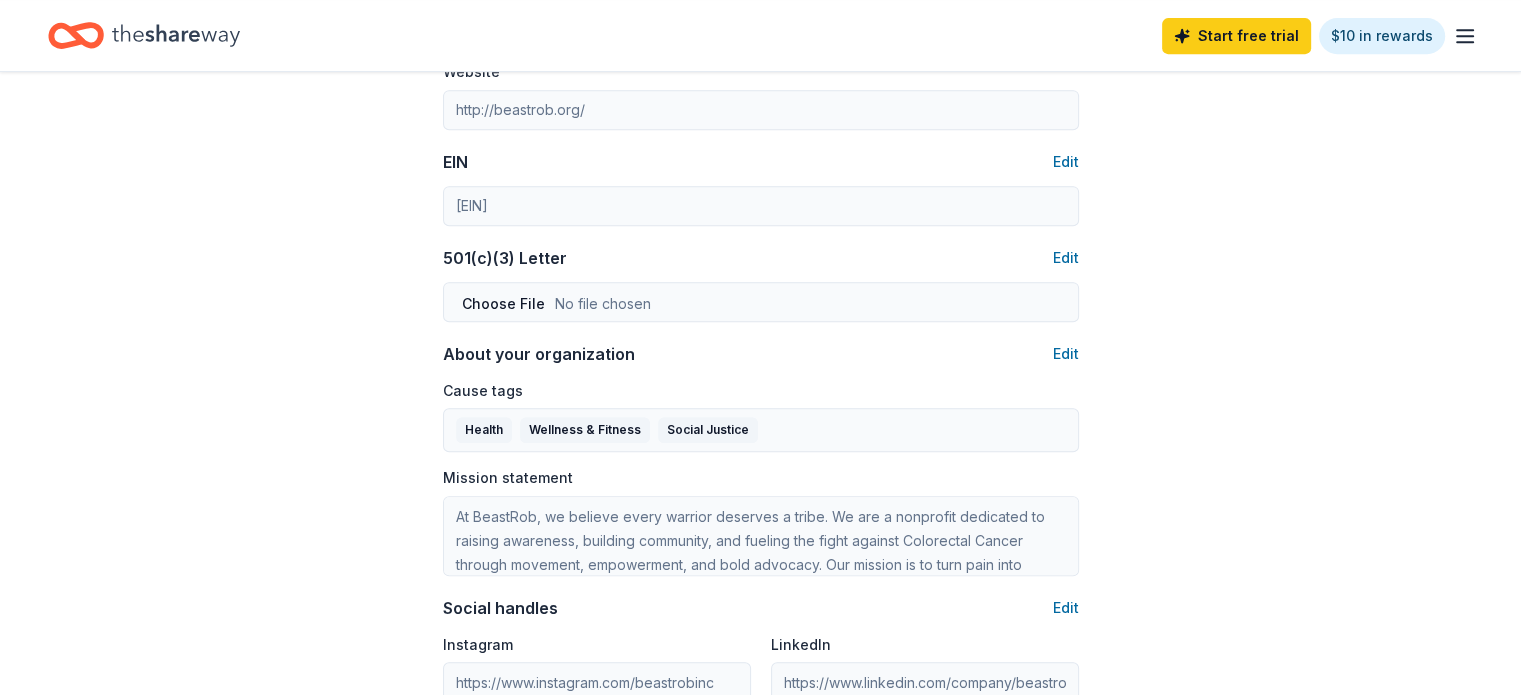 scroll, scrollTop: 872, scrollLeft: 0, axis: vertical 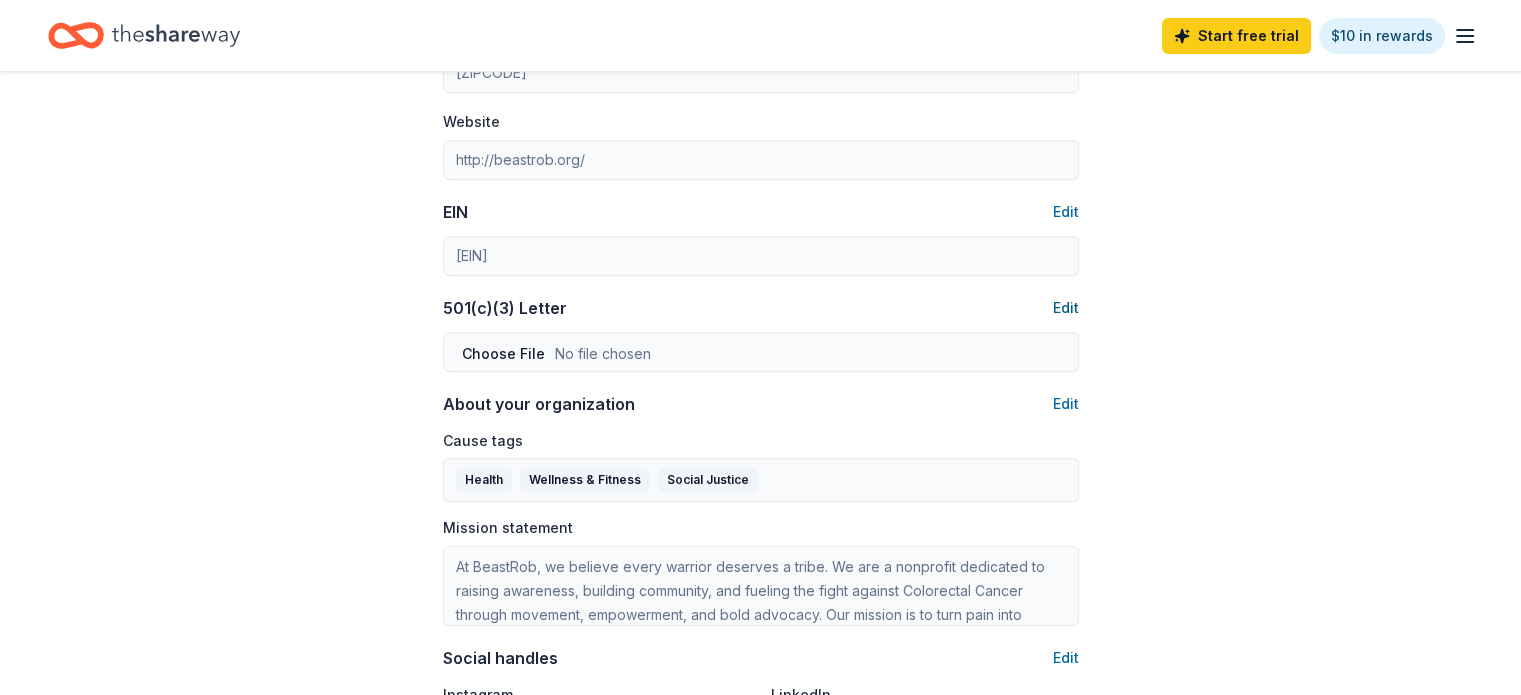 click on "Edit" at bounding box center (1066, 308) 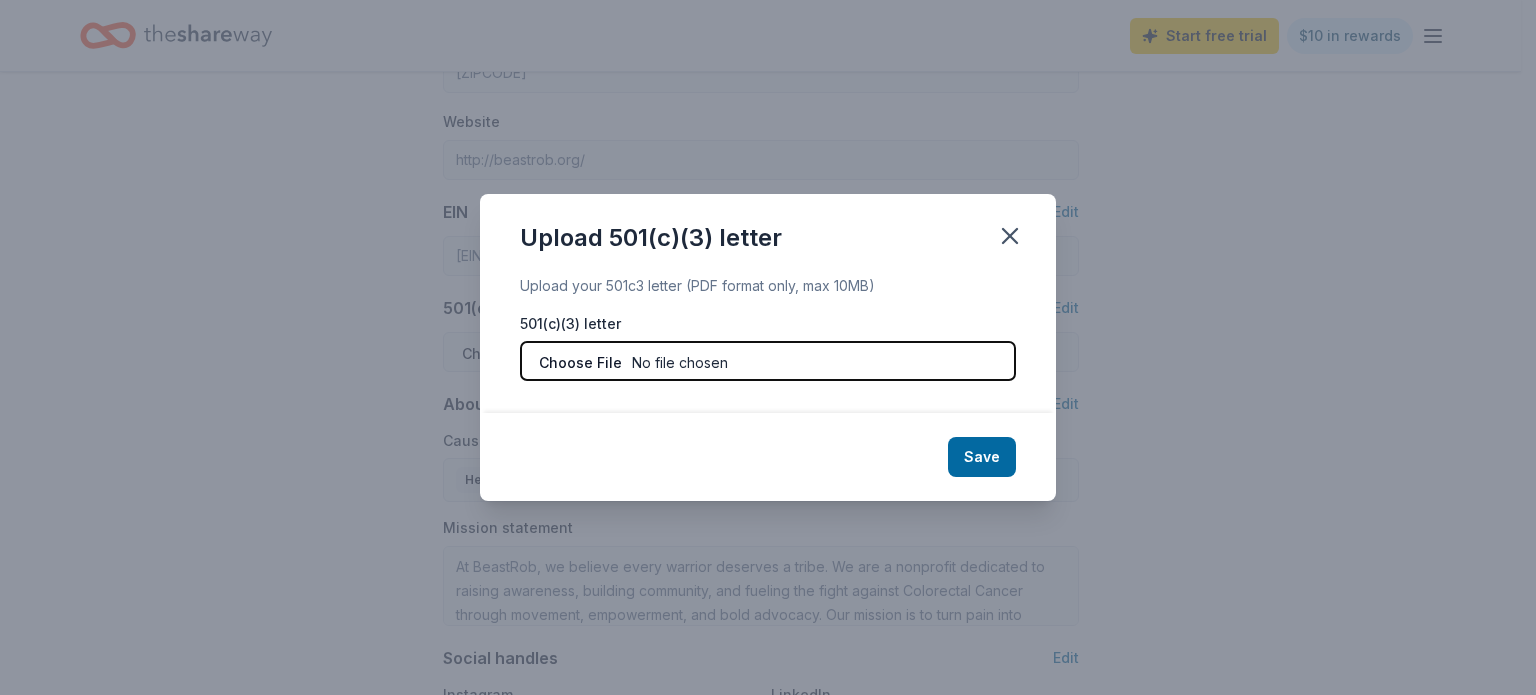 click at bounding box center (768, 361) 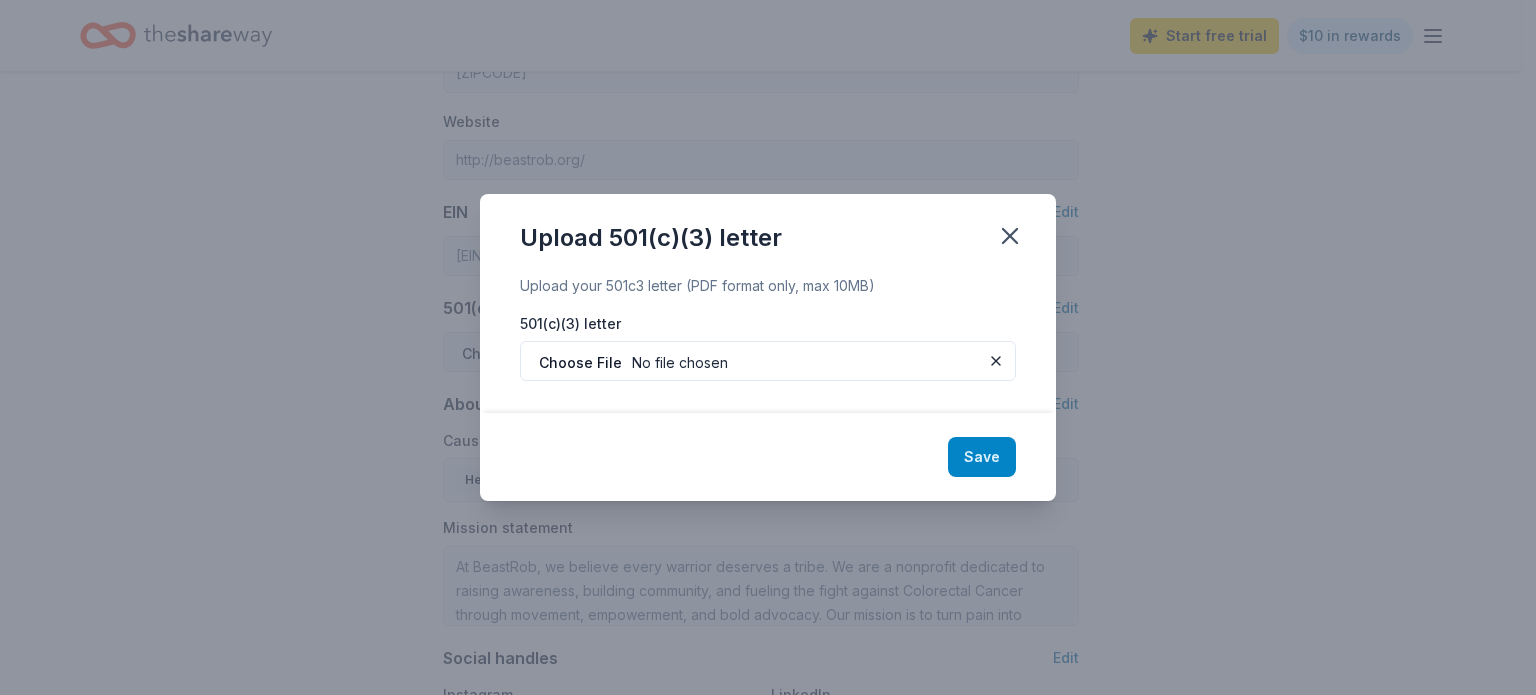 click on "Save" at bounding box center [982, 457] 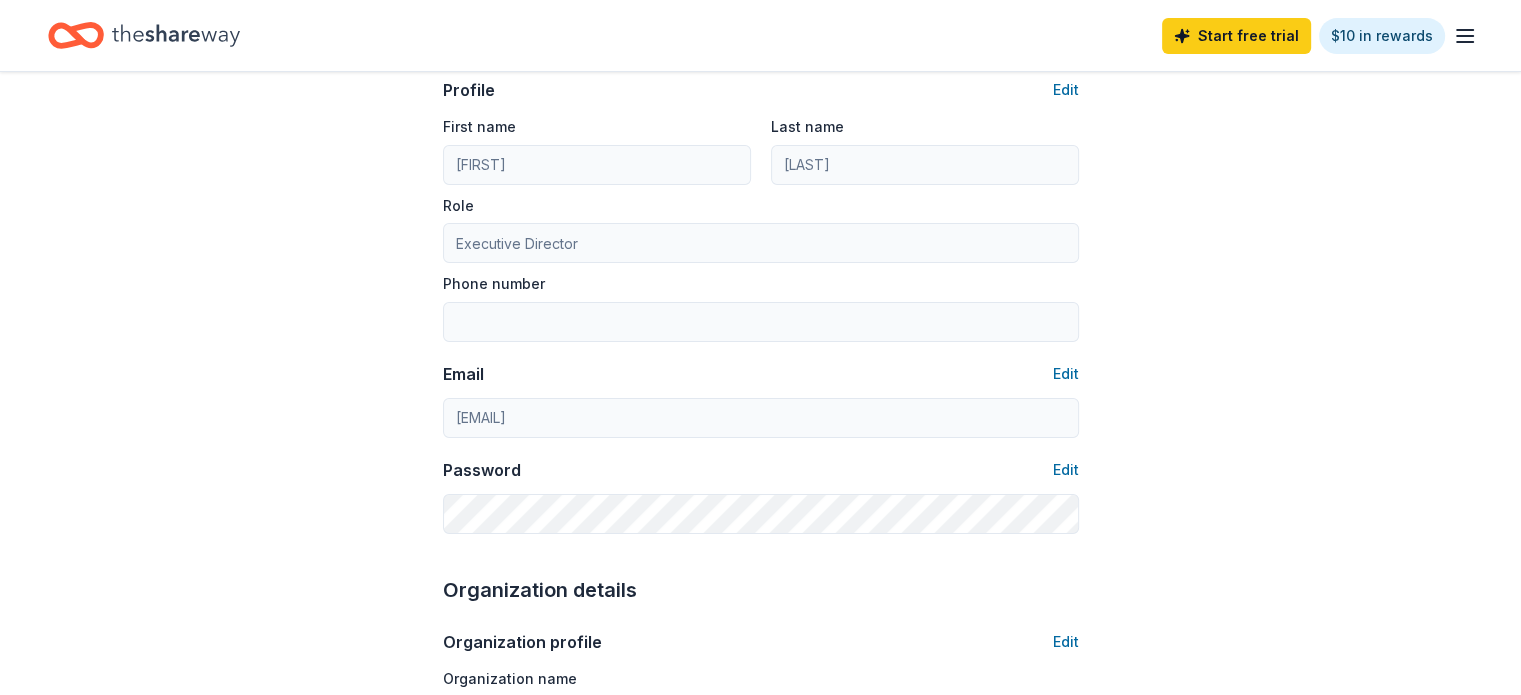 scroll, scrollTop: 0, scrollLeft: 0, axis: both 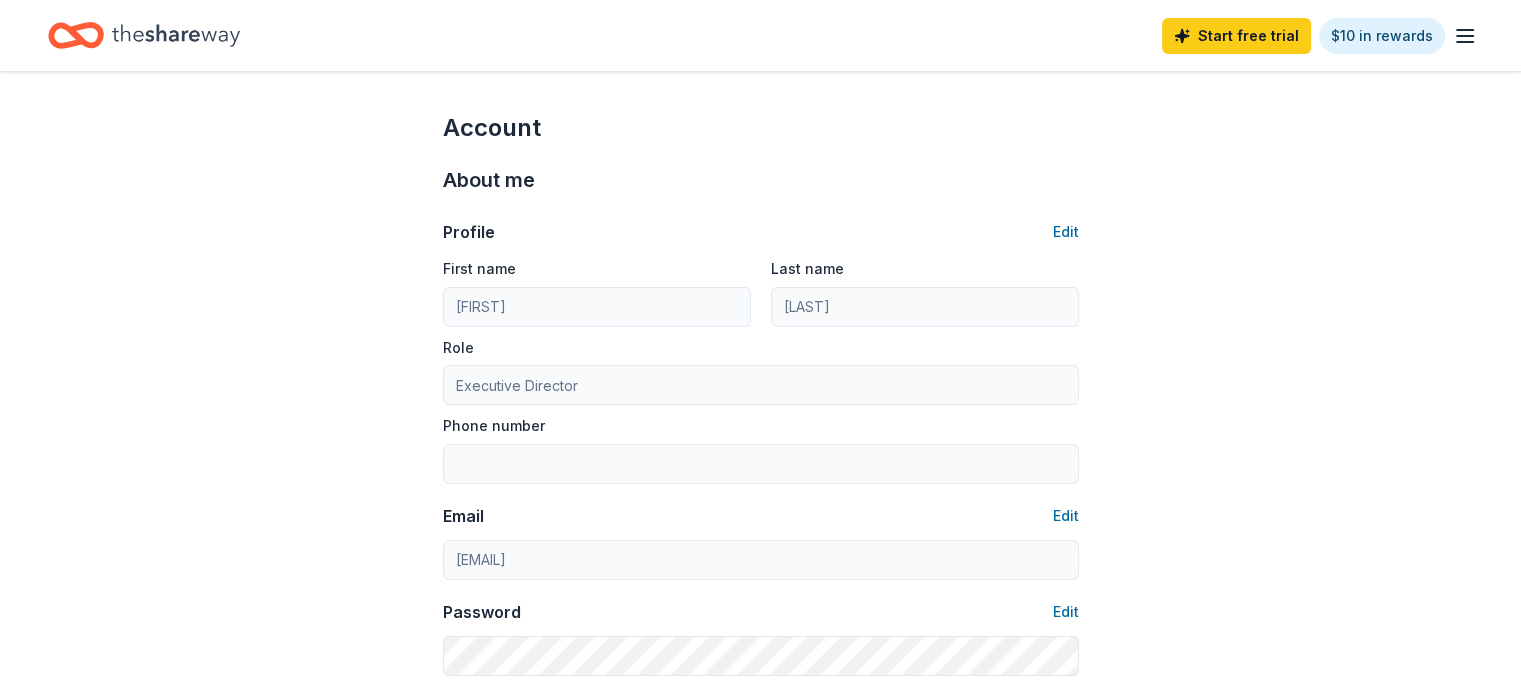 click 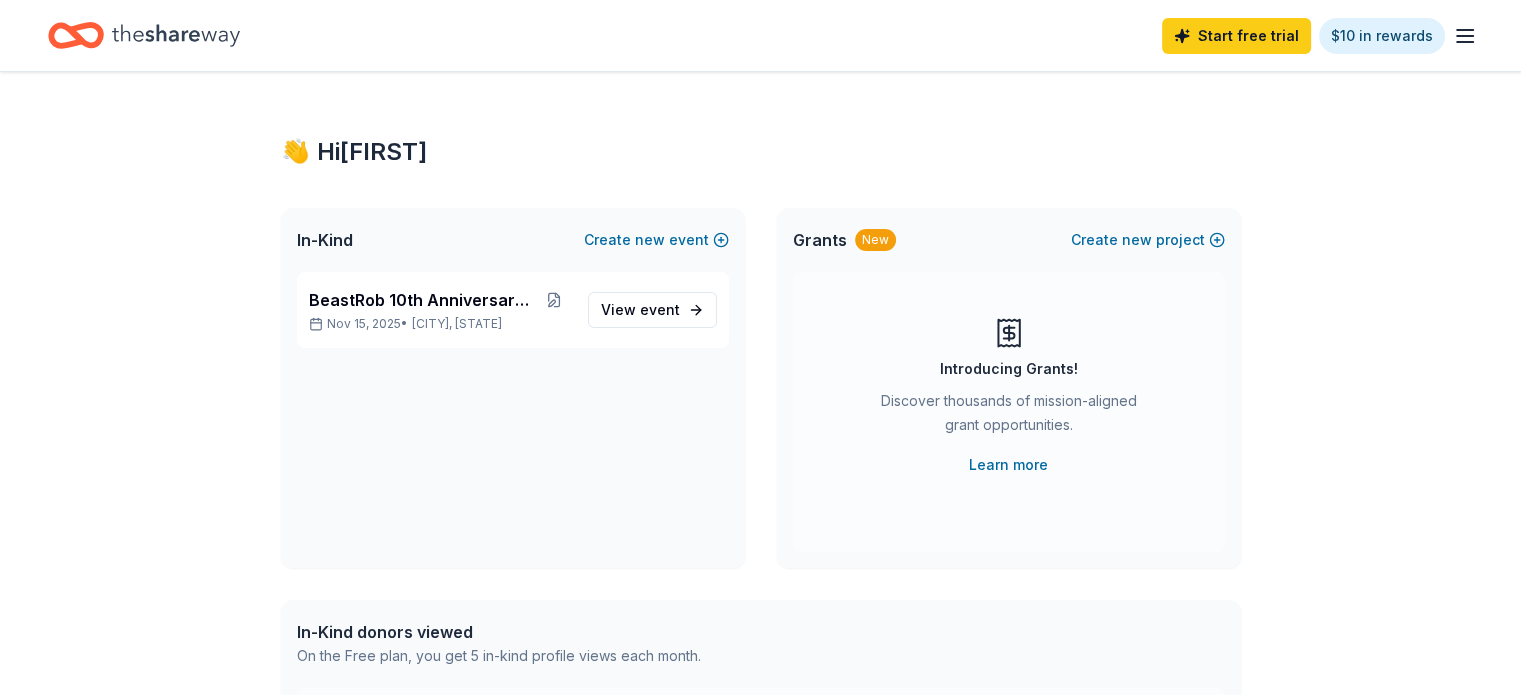 click 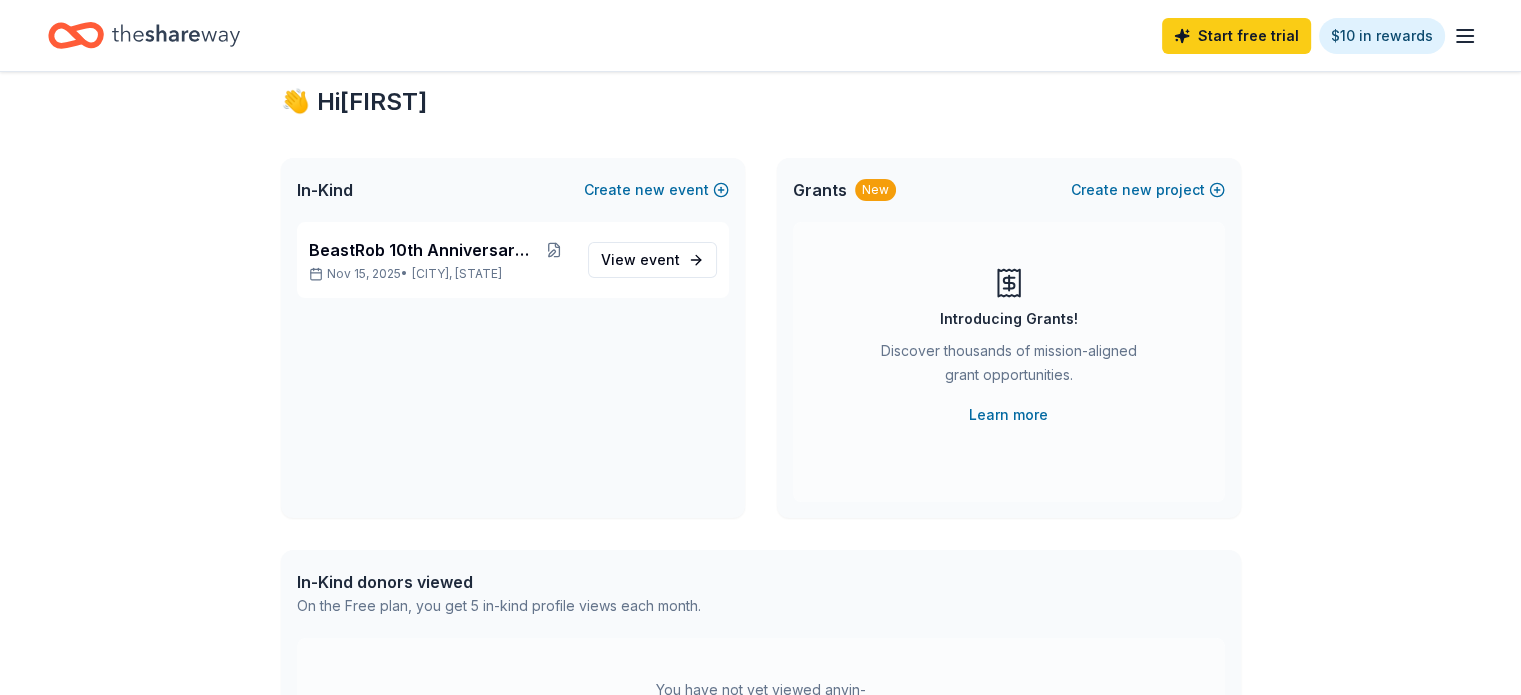 scroll, scrollTop: 0, scrollLeft: 0, axis: both 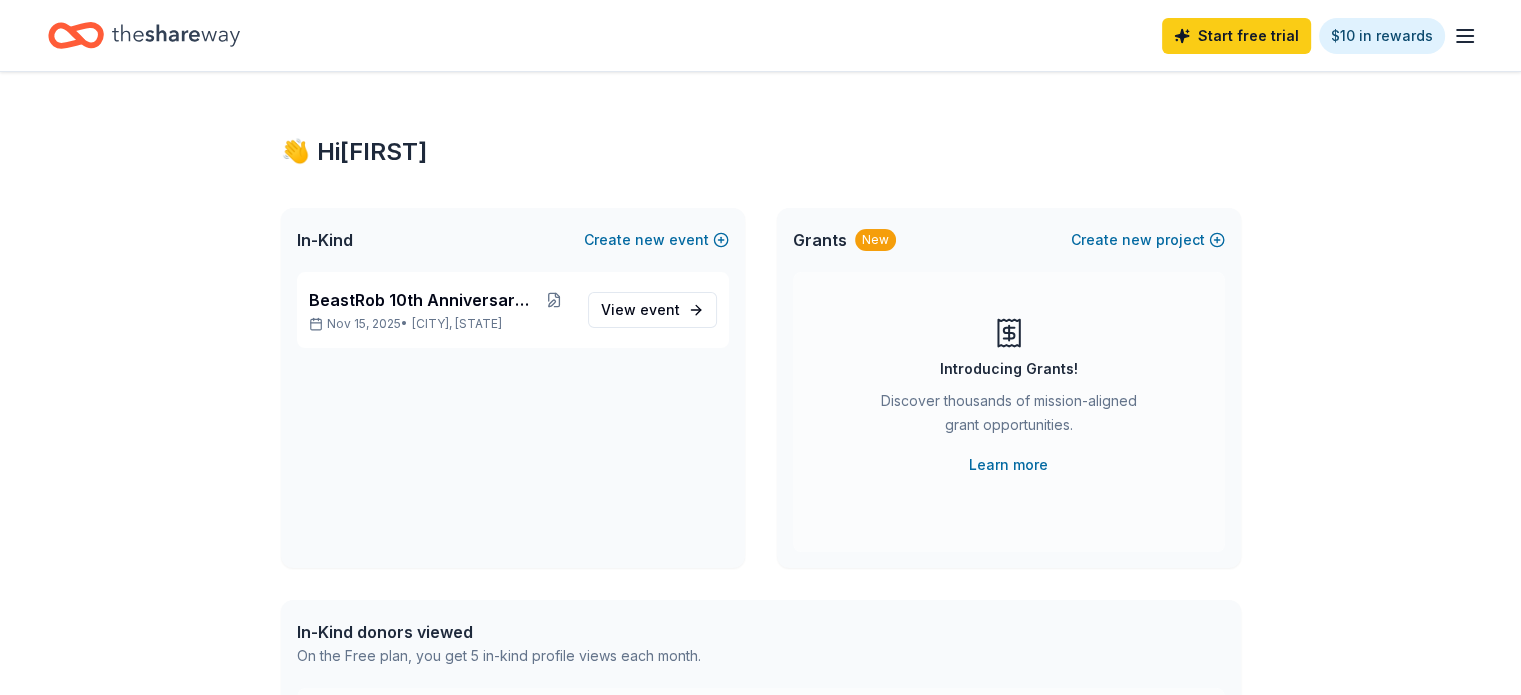 click 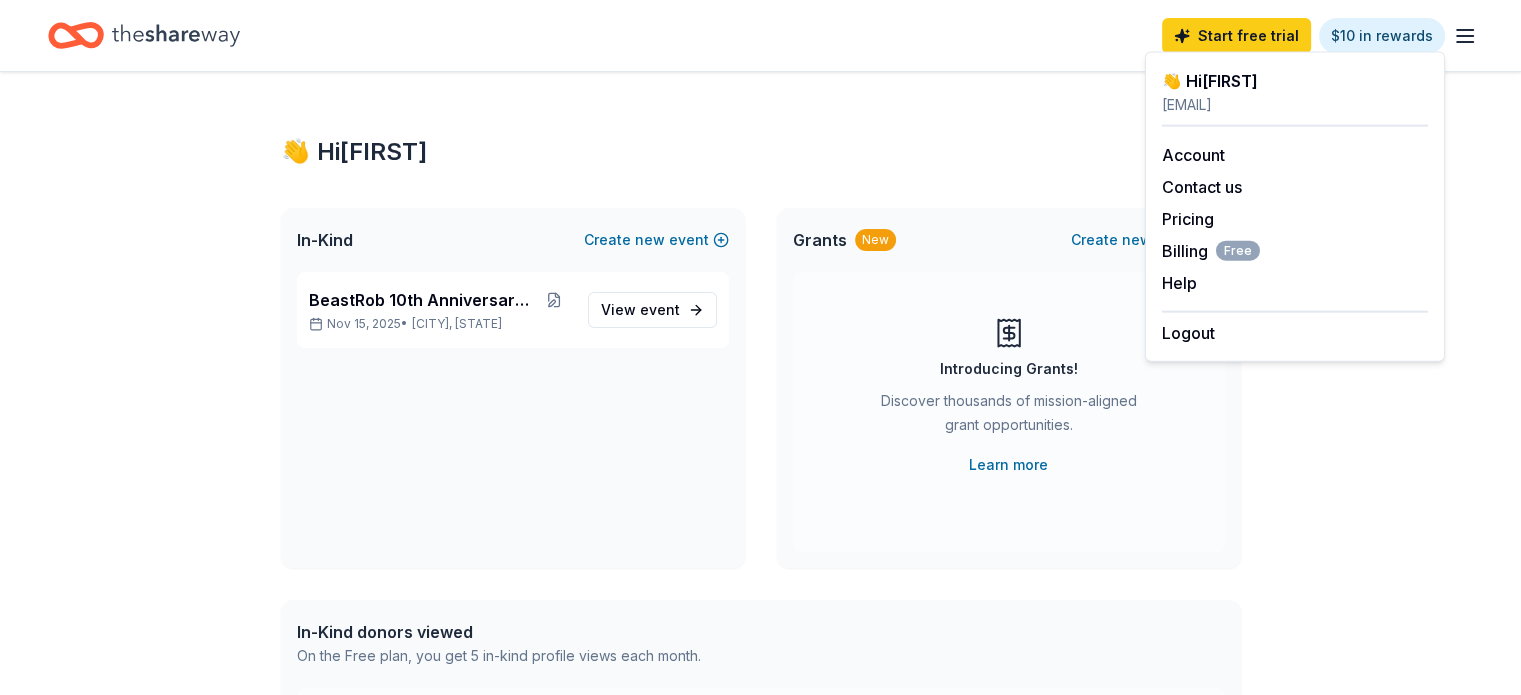 click on "👋 Hi [FIRST] In-Kind Create new event BeastRob 10th Anniversary Gala [DATE], [YEAR] • [CITY], [STATE] View event Grants New Create new project Introducing Grants! Discover thousands of mission-aligned grant opportunities. Learn more In-Kind donors viewed On the Free plan, you get 5 in-kind profile views each month. You have not yet viewed any in-kind profiles this month. Grants viewed On the Free plan, you get 5 grant profile views each month. You have not yet viewed any grant profiles this month. Create a new project to view grants." at bounding box center (761, 636) 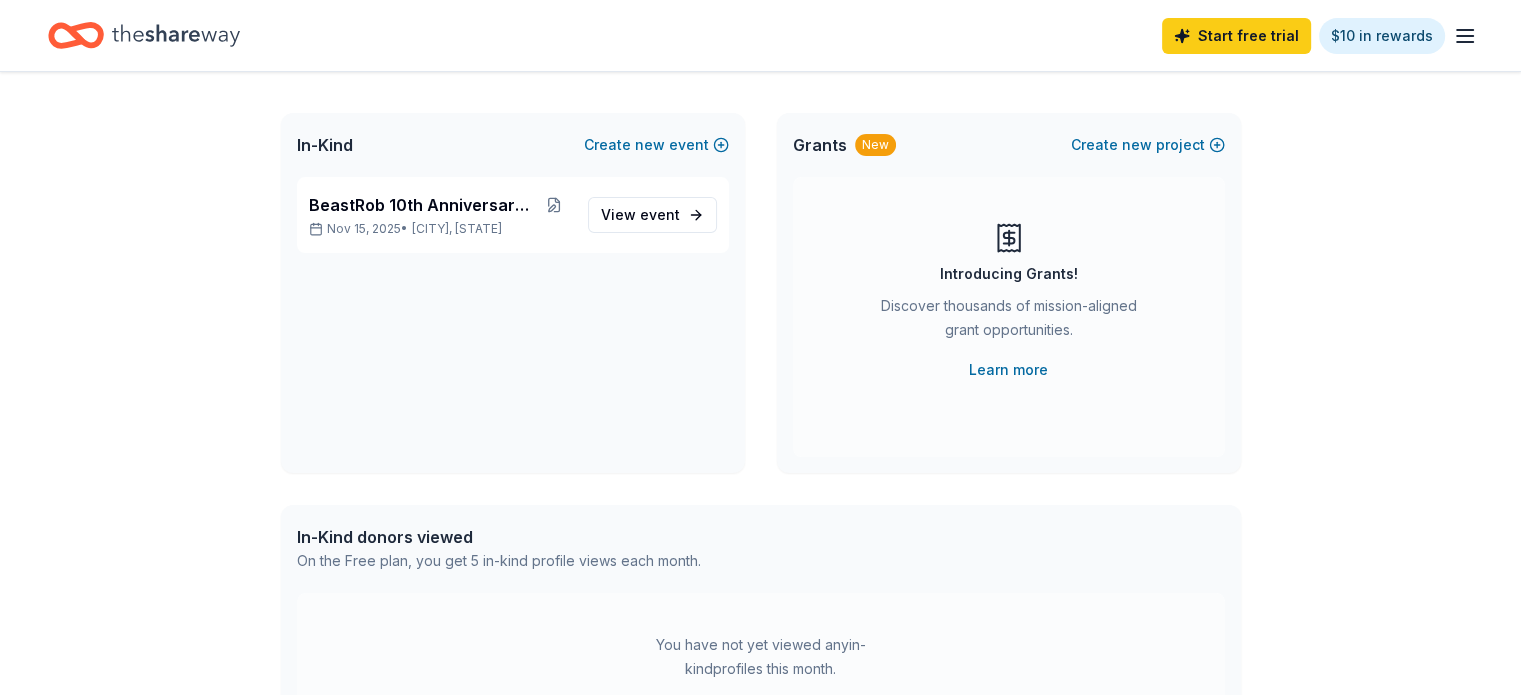 scroll, scrollTop: 97, scrollLeft: 0, axis: vertical 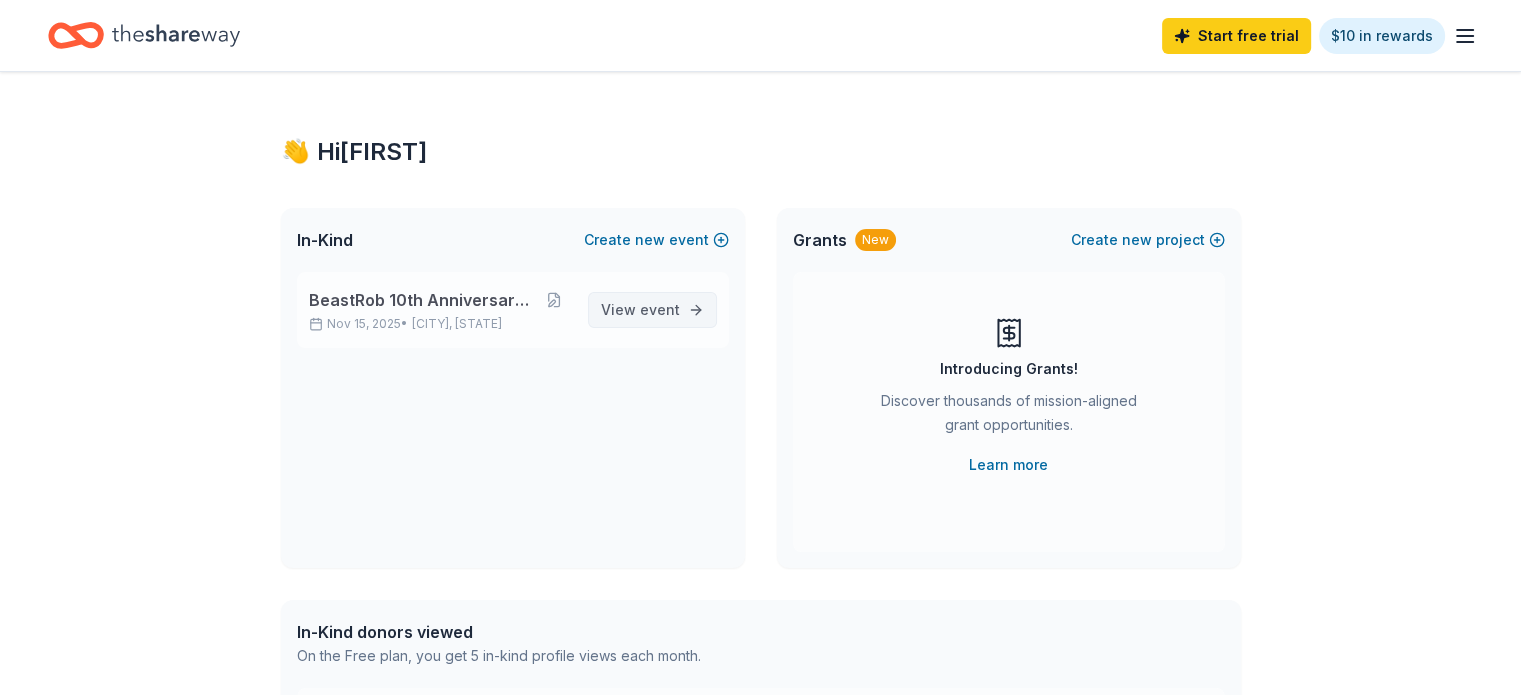 click on "event" at bounding box center [660, 309] 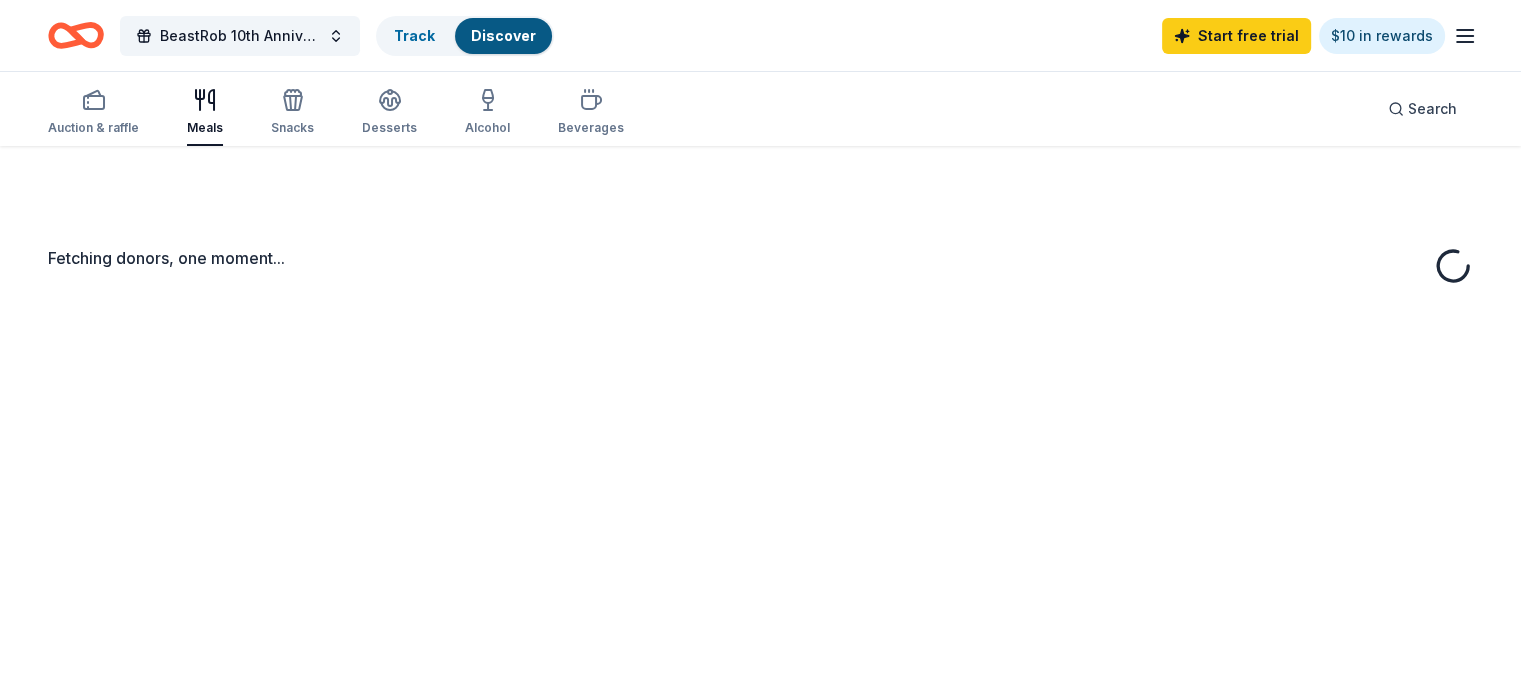 scroll, scrollTop: 0, scrollLeft: 0, axis: both 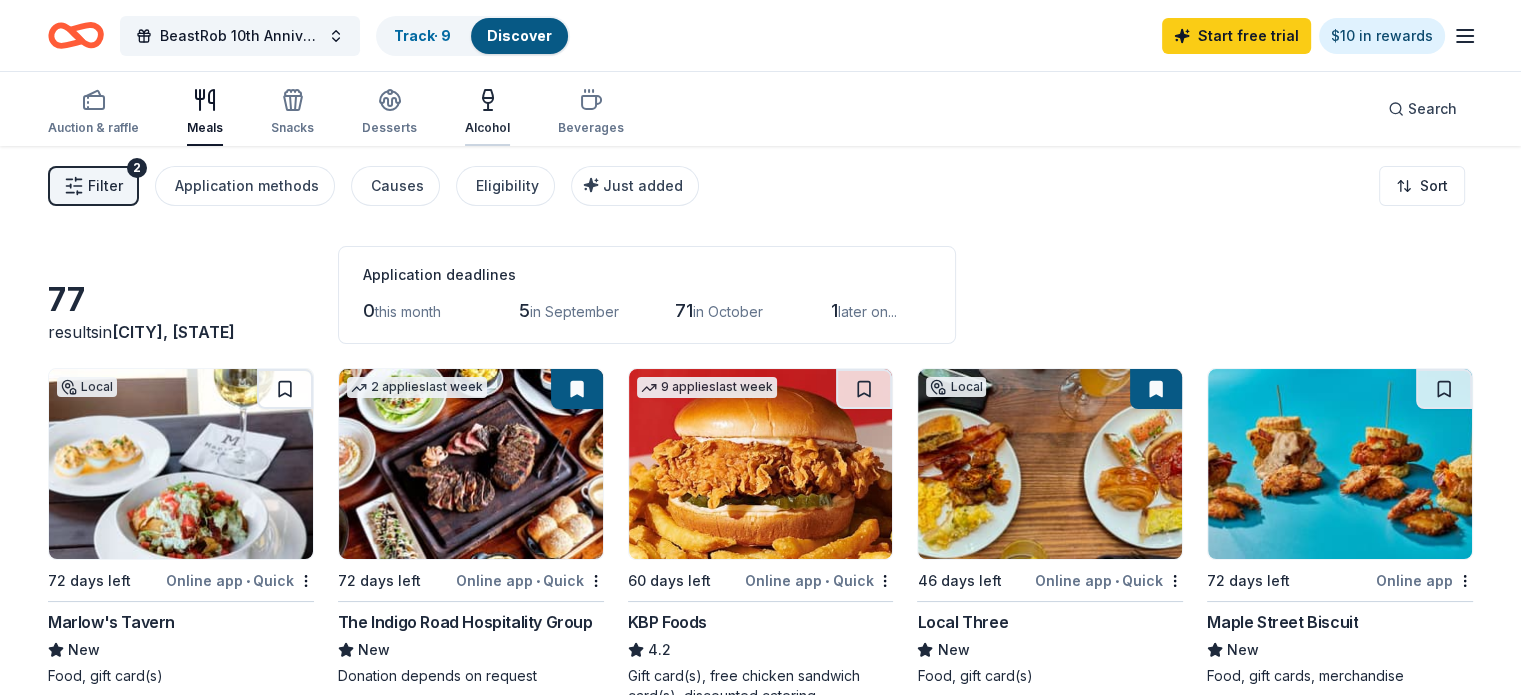 click 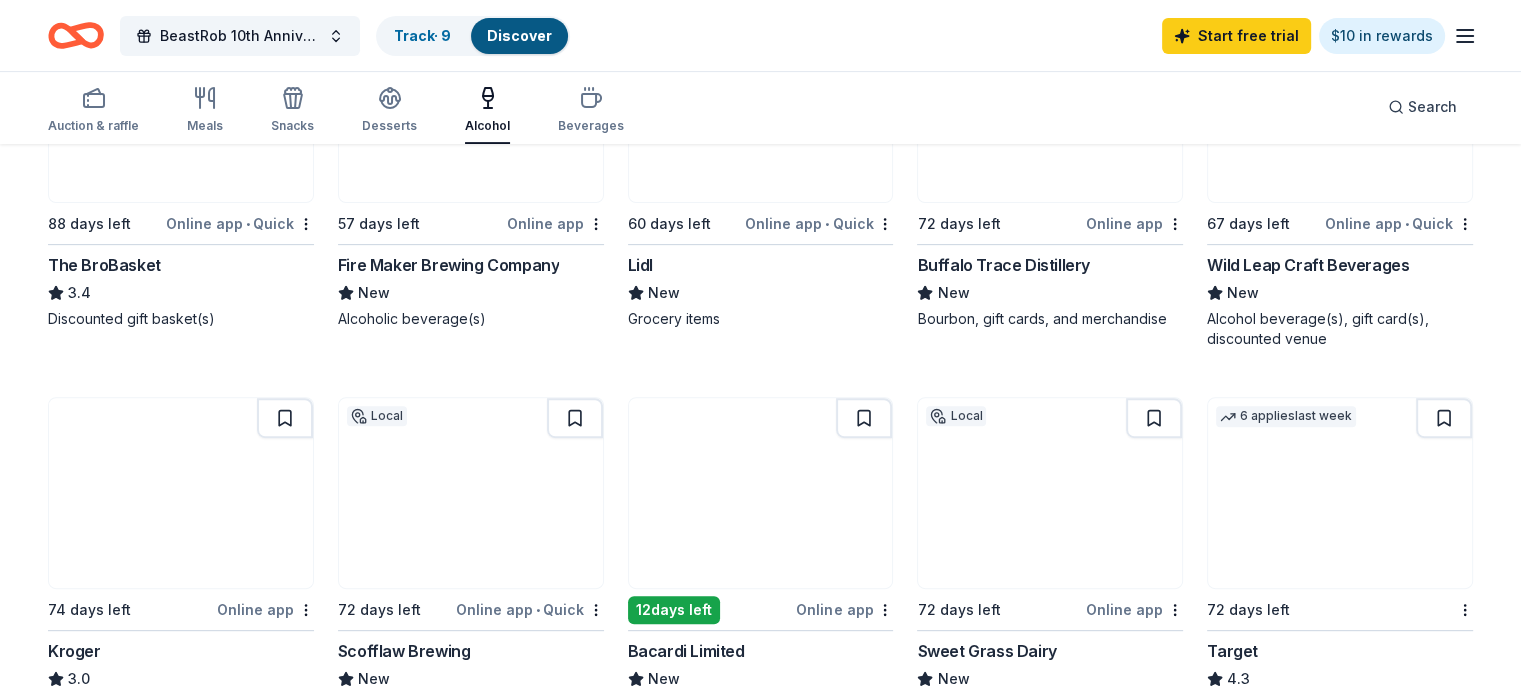 scroll, scrollTop: 806, scrollLeft: 0, axis: vertical 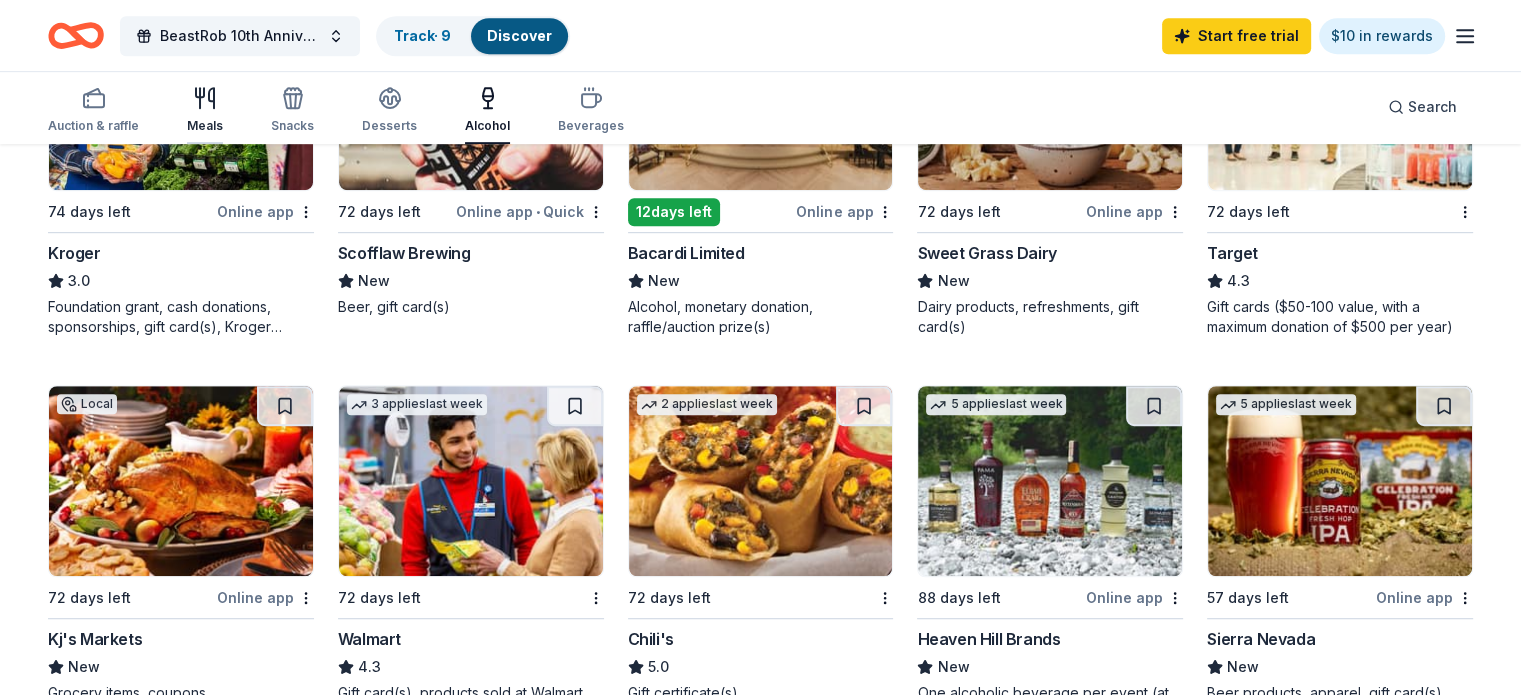 click 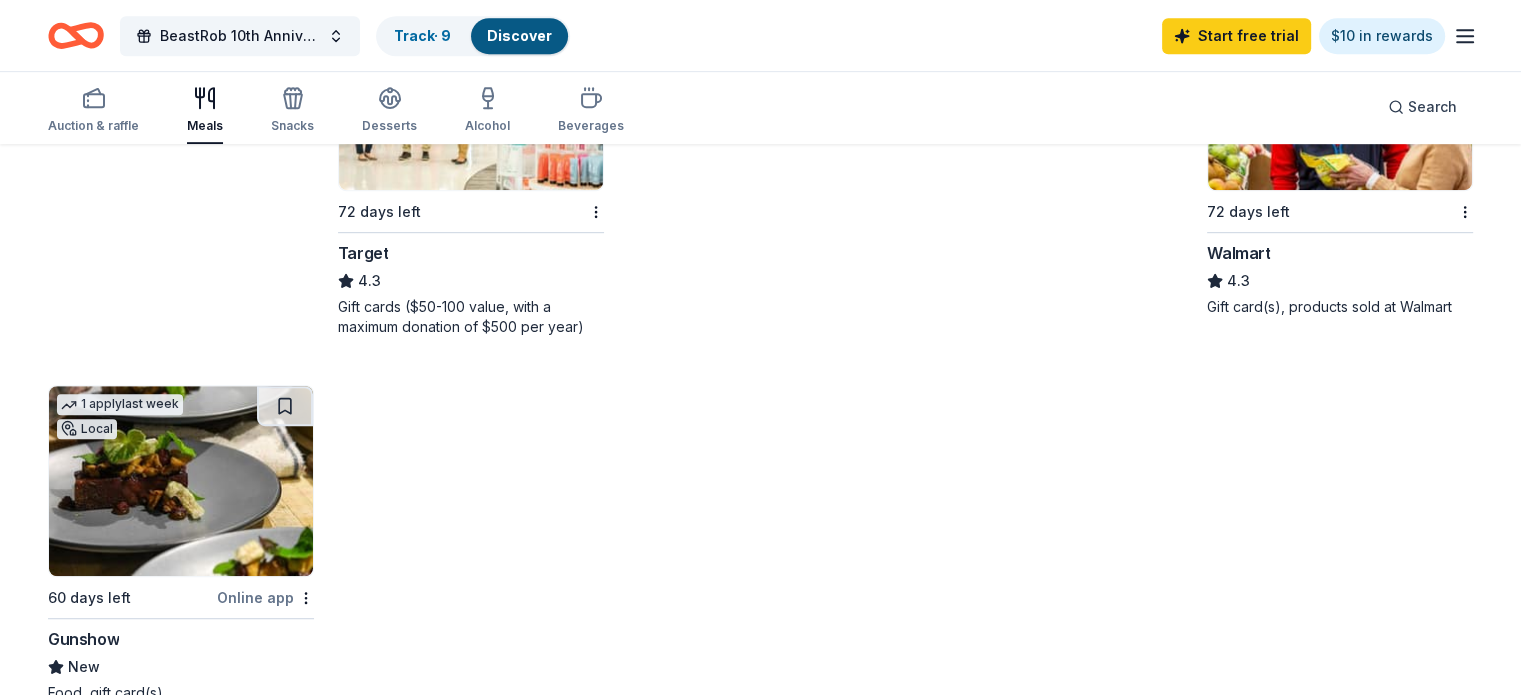 scroll, scrollTop: 0, scrollLeft: 0, axis: both 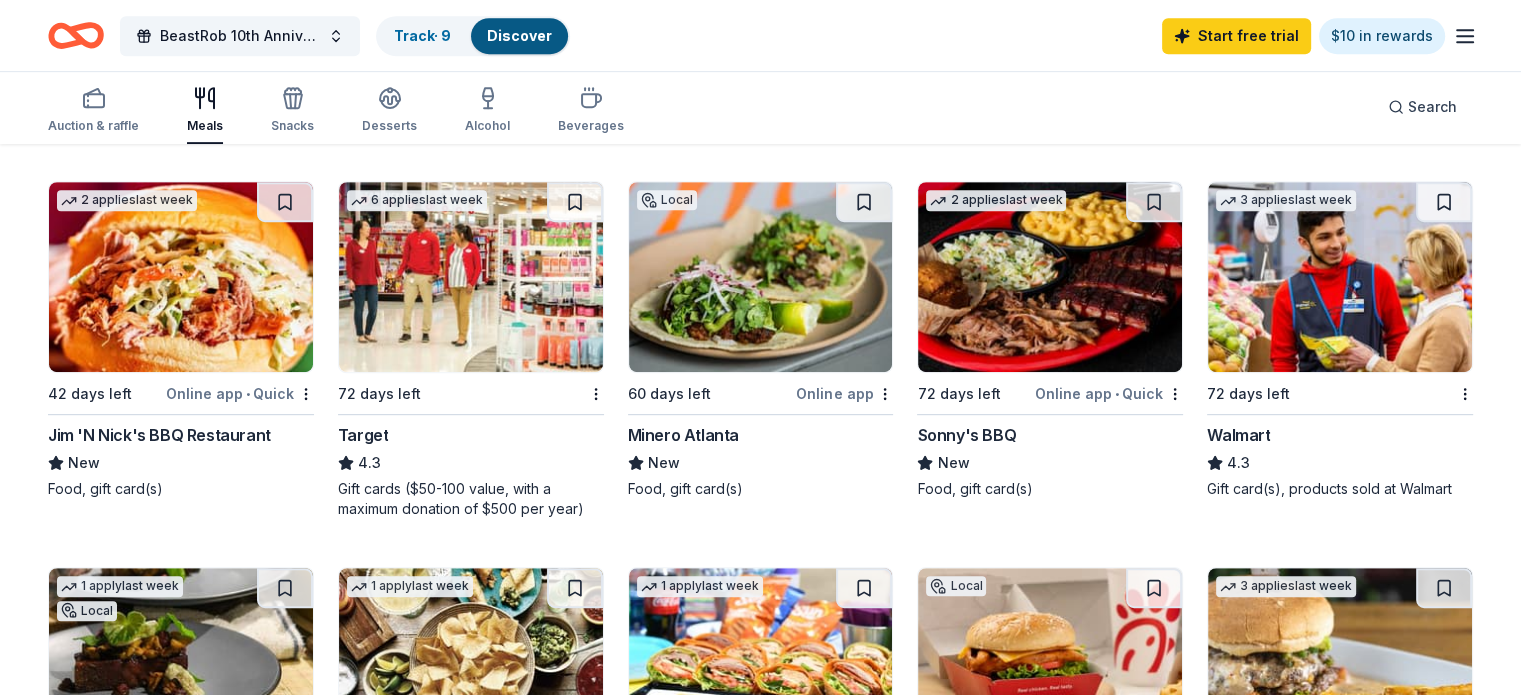 type 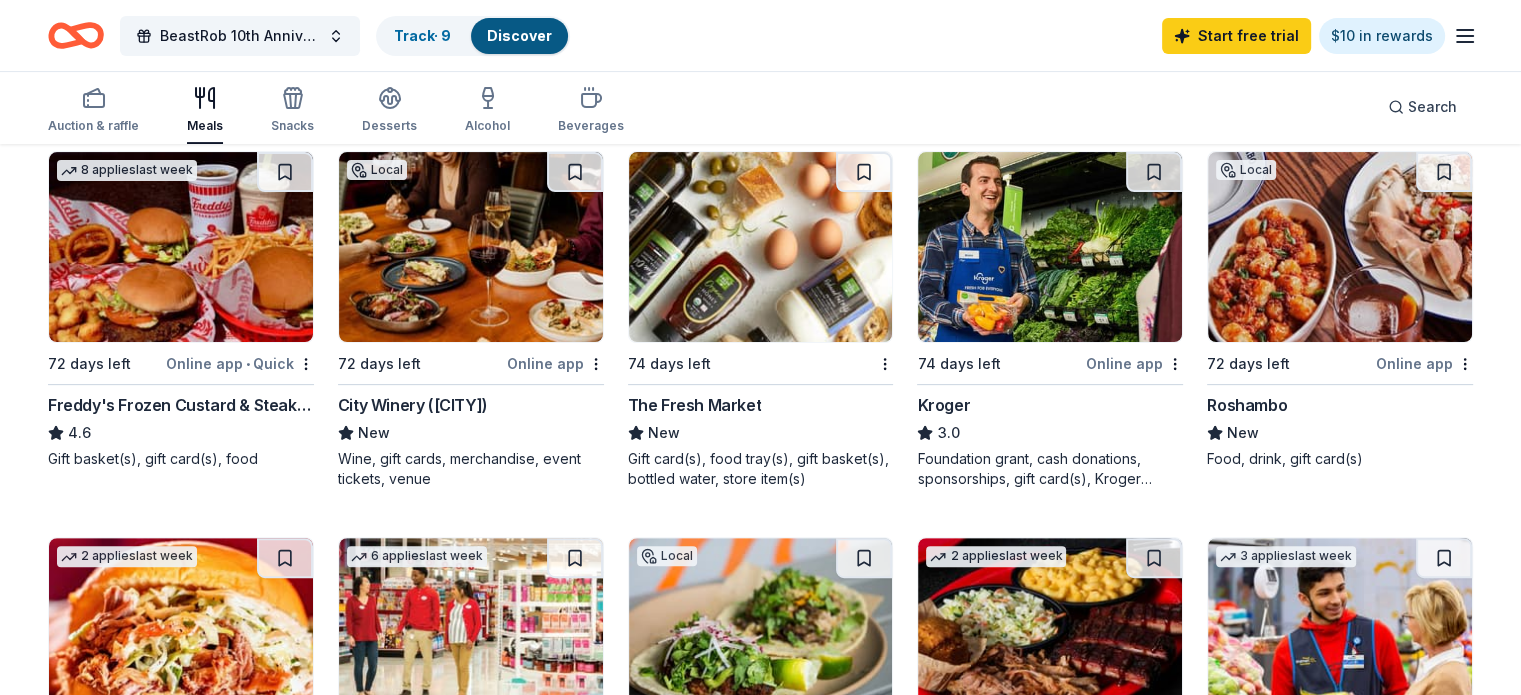 scroll, scrollTop: 599, scrollLeft: 0, axis: vertical 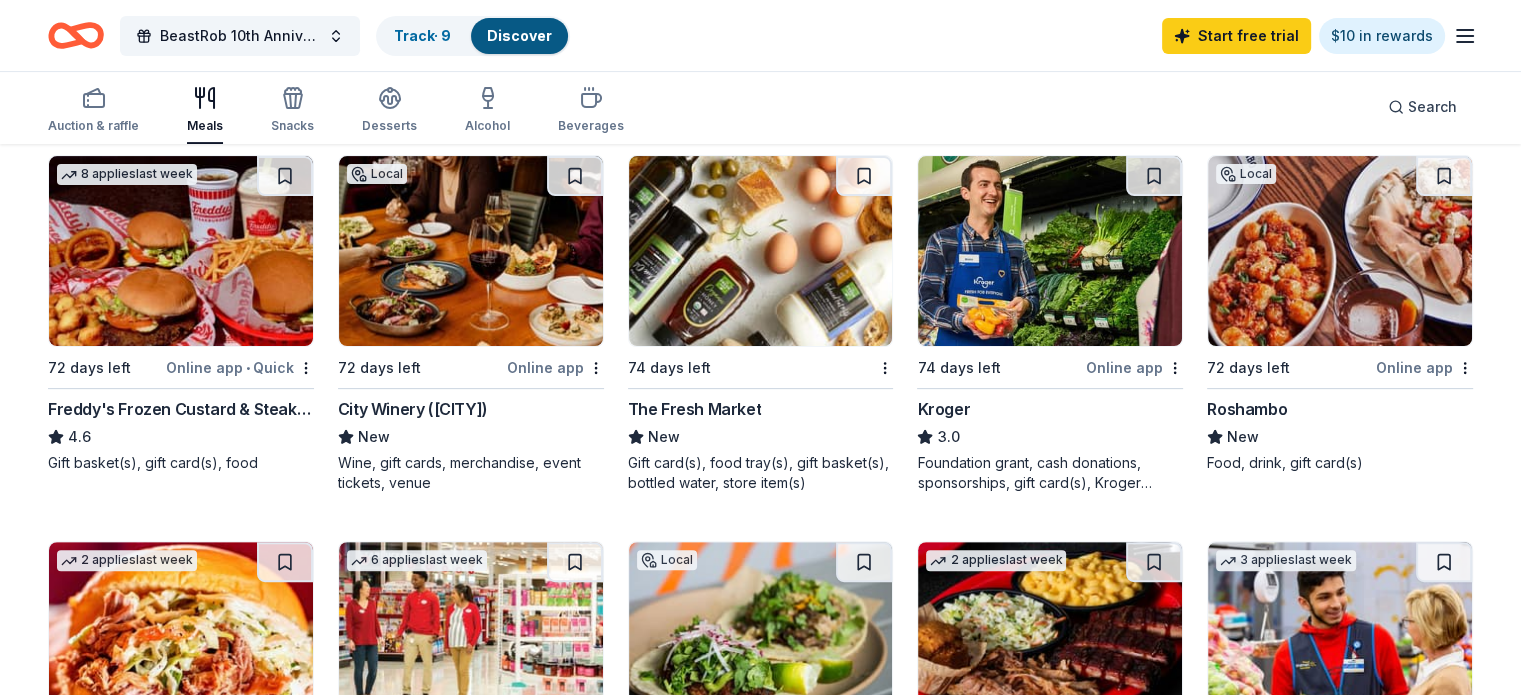 click on "Online app" at bounding box center (555, 367) 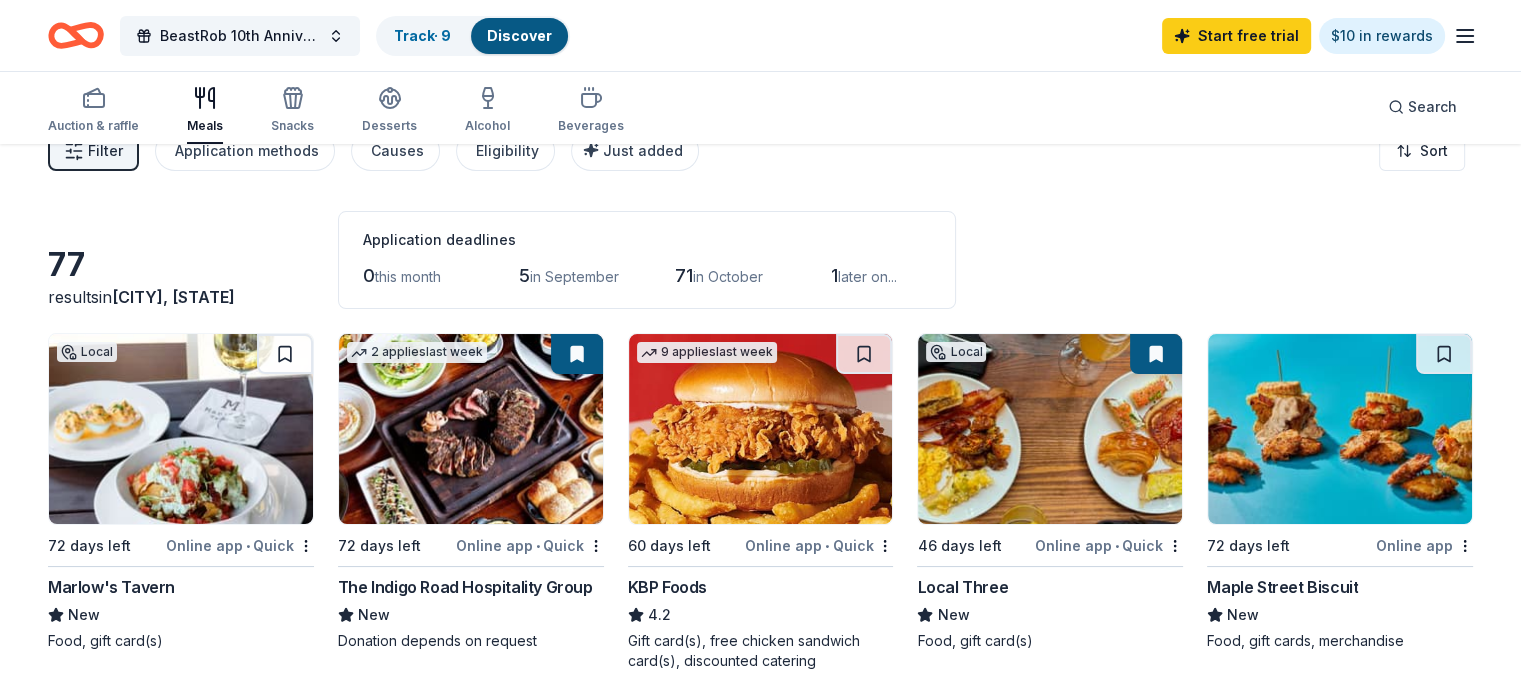 scroll, scrollTop: 0, scrollLeft: 0, axis: both 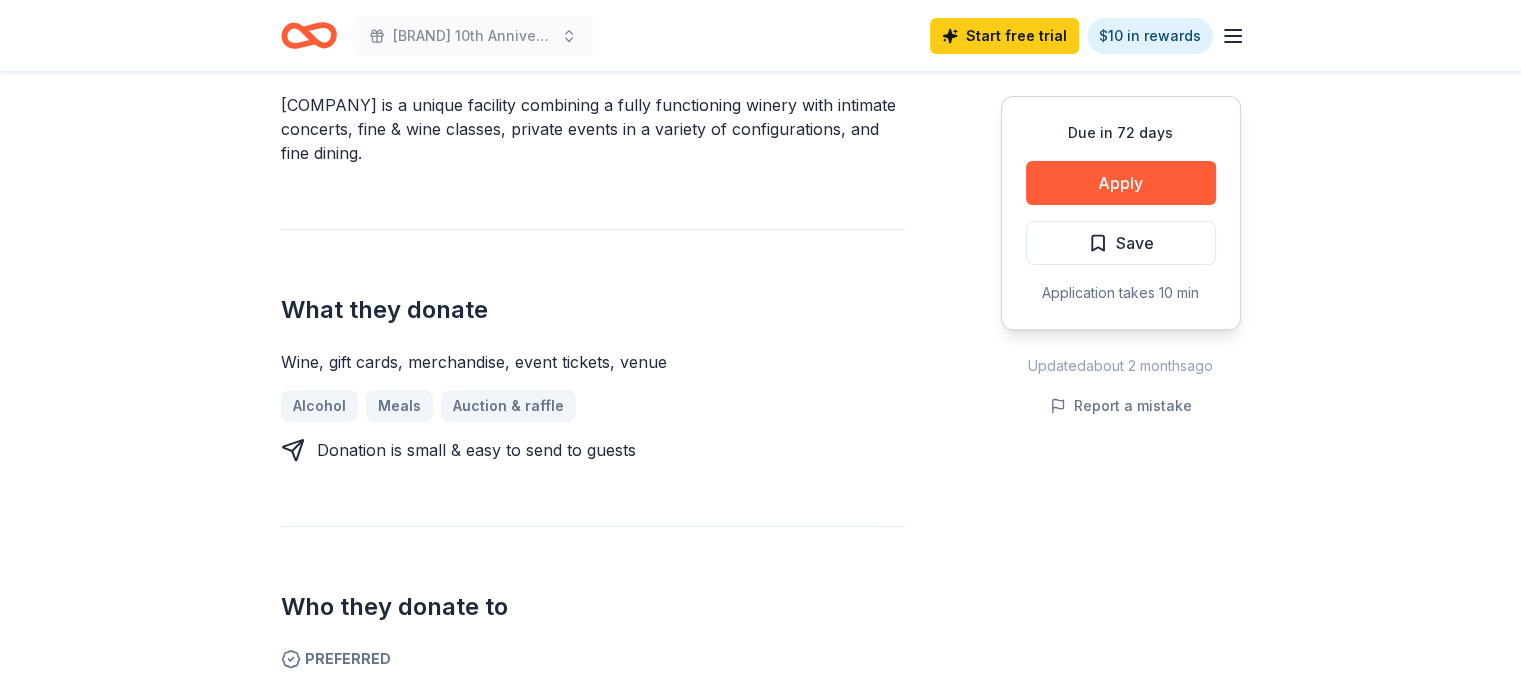 click on "[BRAND] 10th Anniversary Gala Start free trial $10 in rewards Due in 72 days Share [COMPANY] ([CITY]) New Share Donating in [STATE] ([CITY]) [COMPANY] is a unique facility combining a fully functioning winery with intimate concerts, fine & wine classes, private events in a variety of configurations, and fine dining. What they donate Wine, gift cards, merchandise, event tickets, venue Alcohol Meals Auction & raffle Donation is small & easy to send to guests Who they donate to Preferred 501(c)(3) required Start free Pro trial to view approval rates and average donation values Due in 72 days Apply Save Application takes 10 min Updated about 2 months ago Report a mistake New Be the first to review this company! Leave a review Similar donors Top rated 60 days left Online app Winn-Dixie 5.0 Gift card(s), sponsorships 74 days left Online app Kroger 3.0 Foundation grant, cash donations, sponsorships, gift card(s), Kroger products 3 applies last week 72 days left Online app Old Chicago Pizza & Taproom New 1" at bounding box center [760, -280] 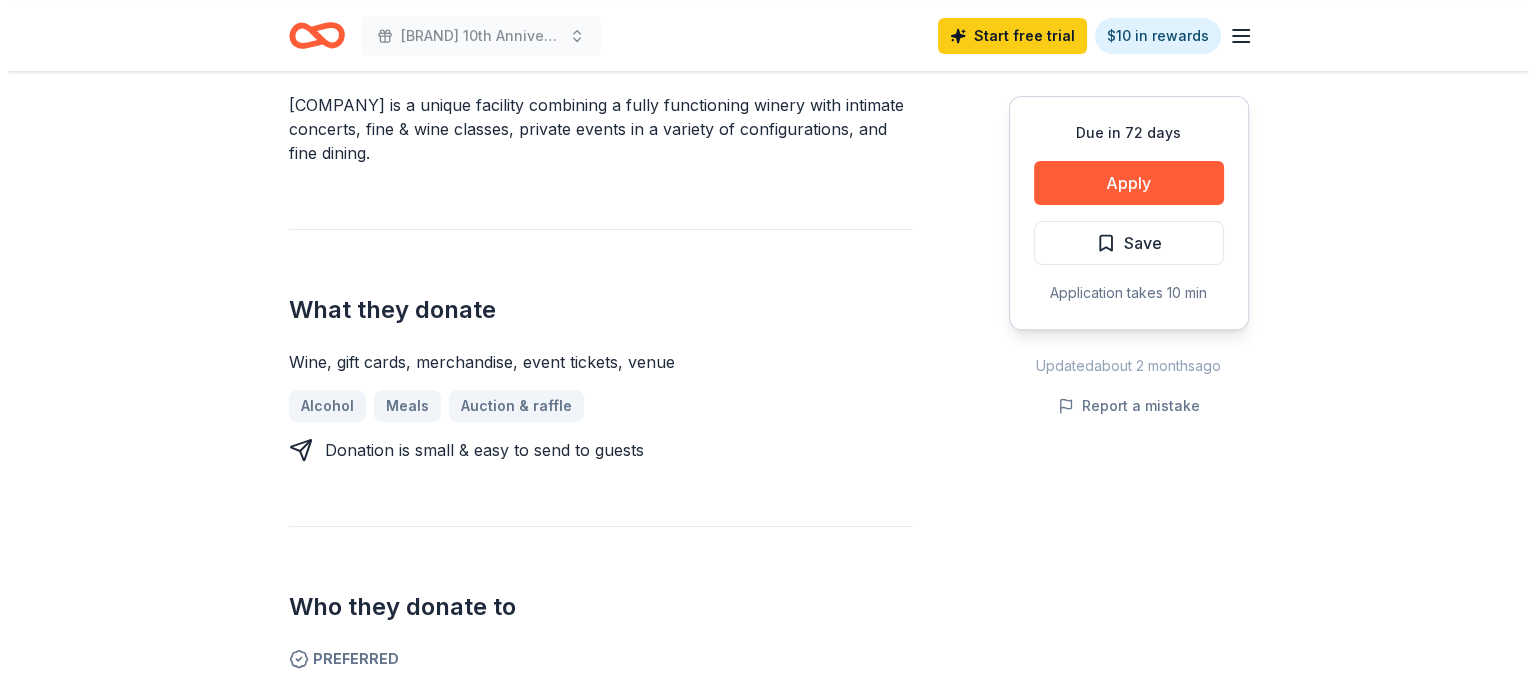 scroll, scrollTop: 624, scrollLeft: 0, axis: vertical 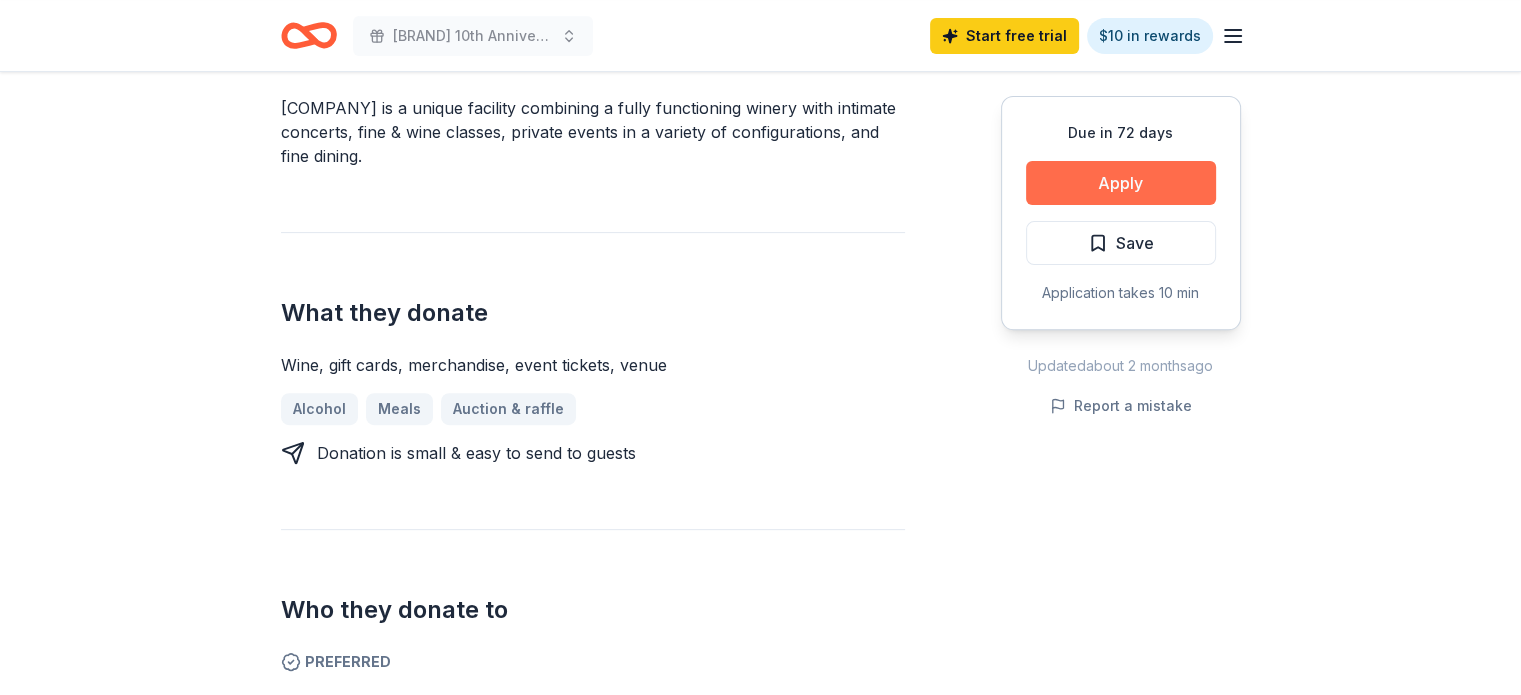 click on "Apply" at bounding box center (1121, 183) 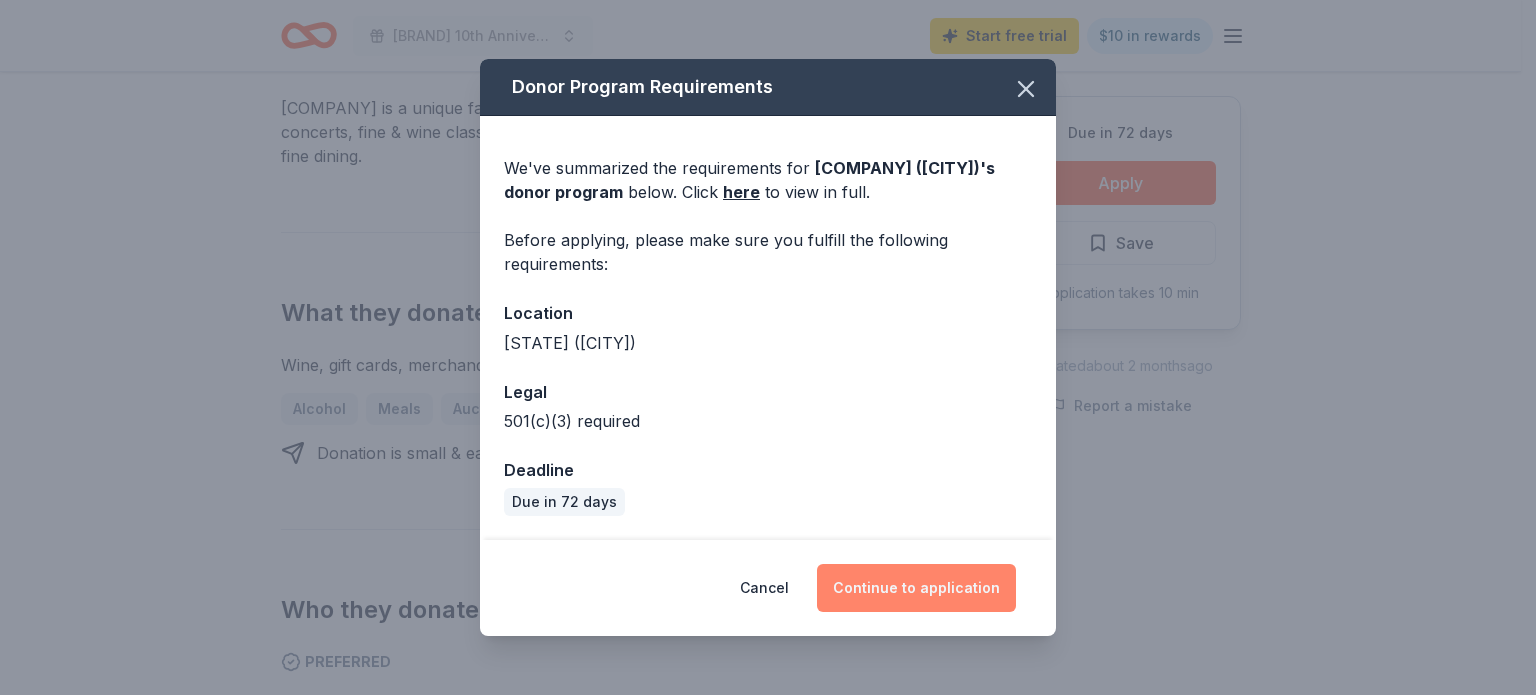 click on "Continue to application" at bounding box center (916, 588) 